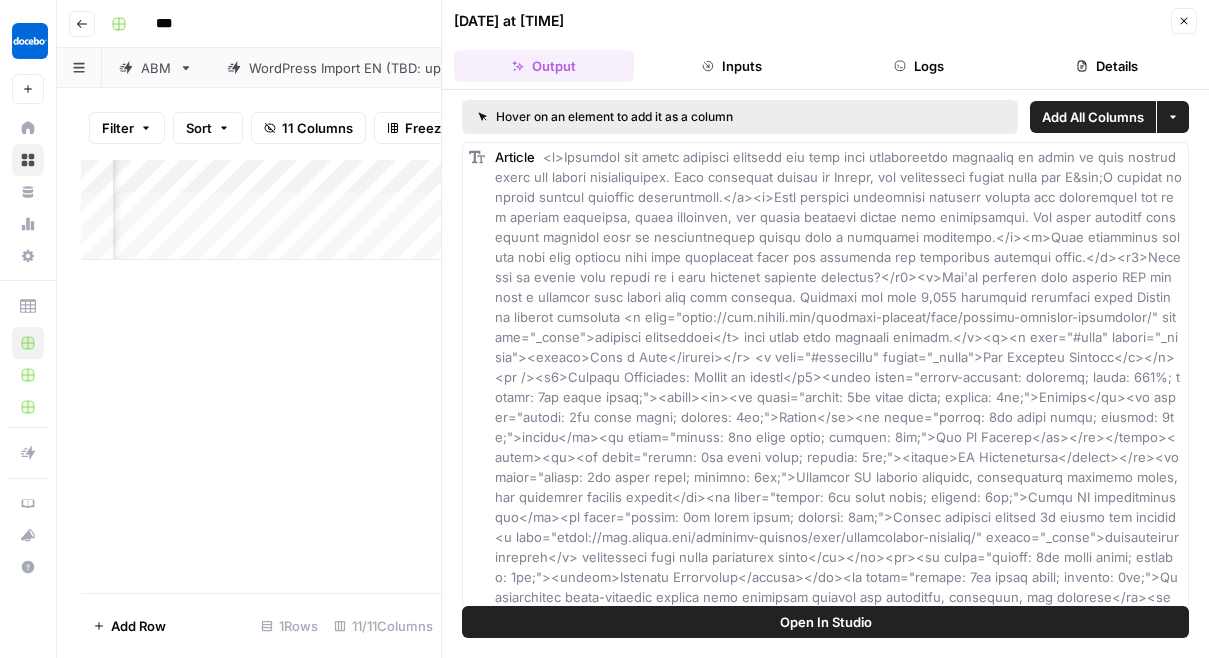 scroll, scrollTop: 0, scrollLeft: 0, axis: both 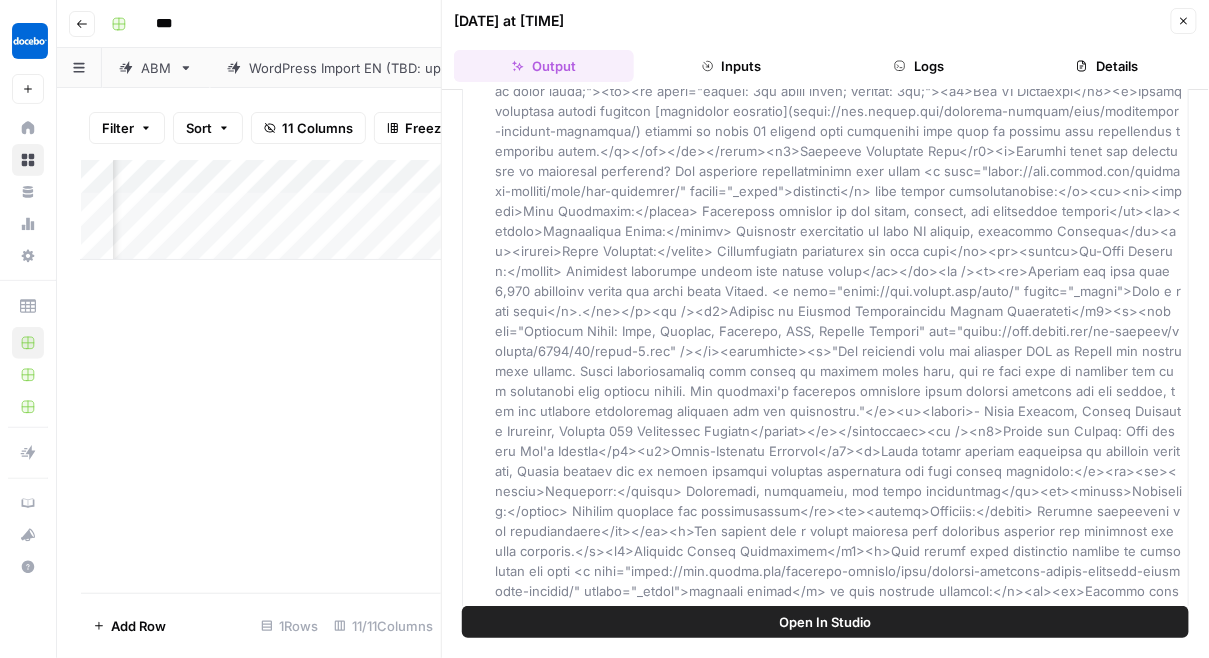 click 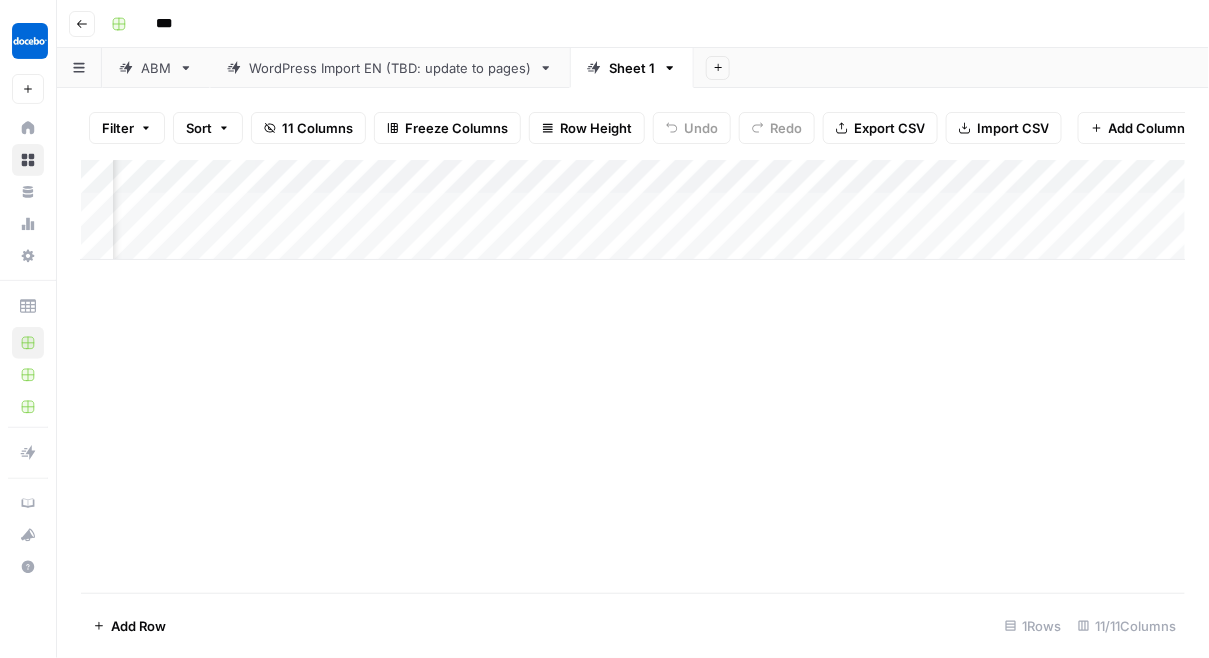 scroll, scrollTop: 0, scrollLeft: 1121, axis: horizontal 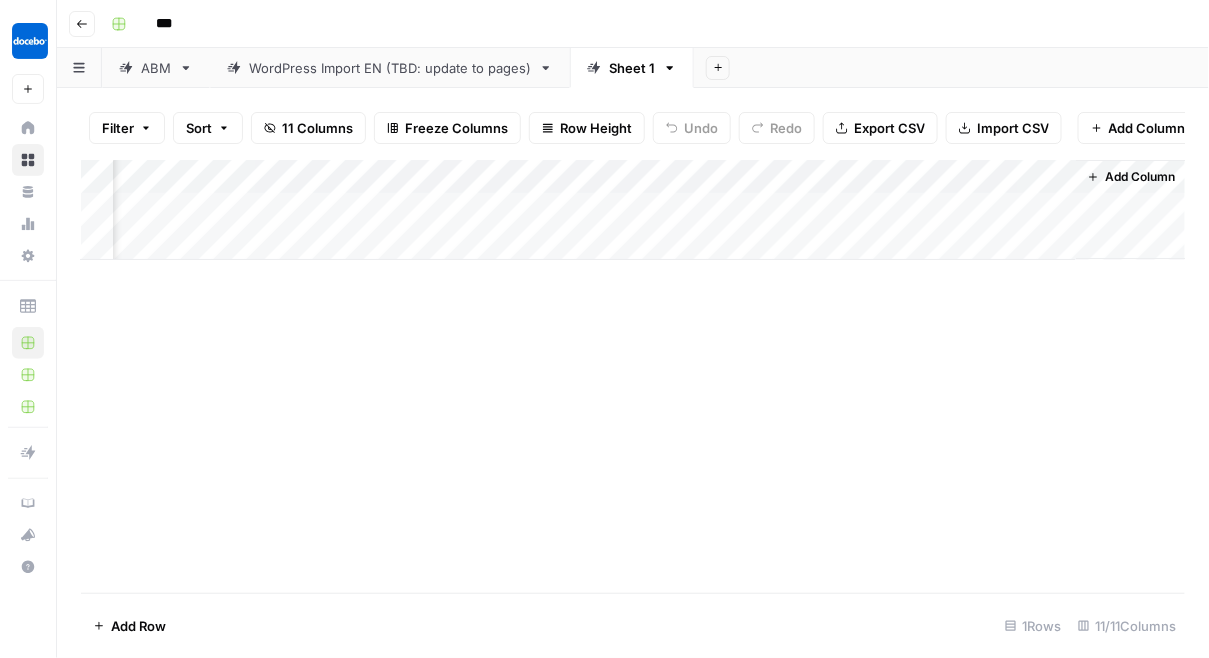 click on "Add Column" at bounding box center (633, 210) 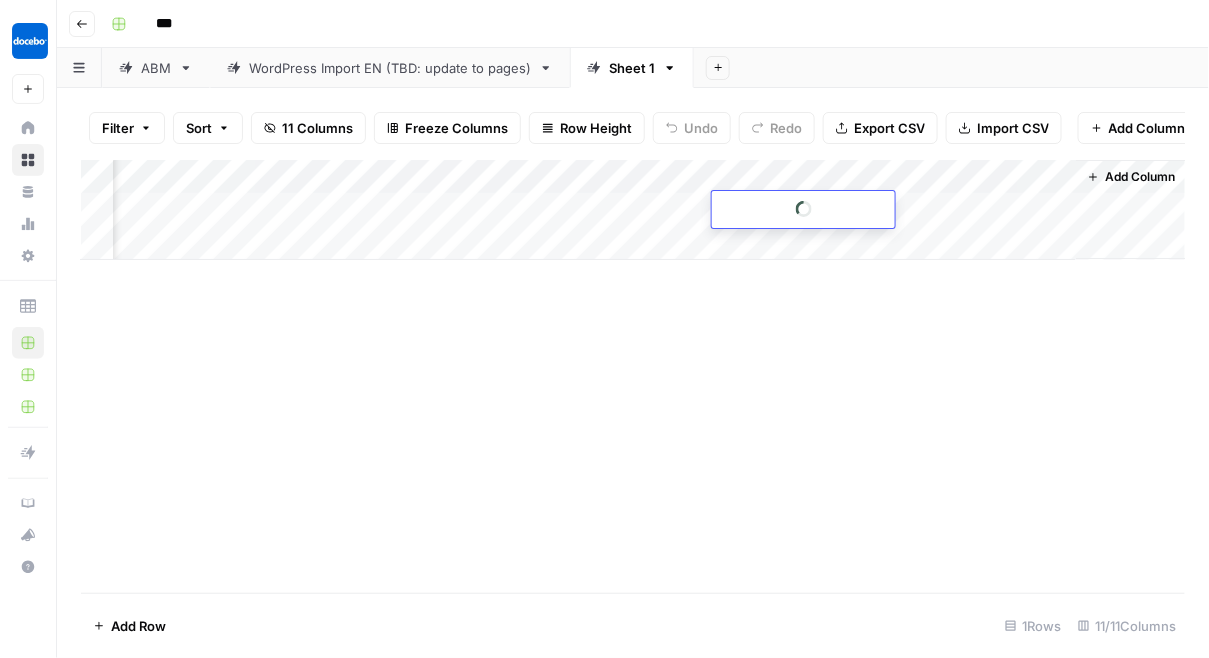 click at bounding box center (803, 209) 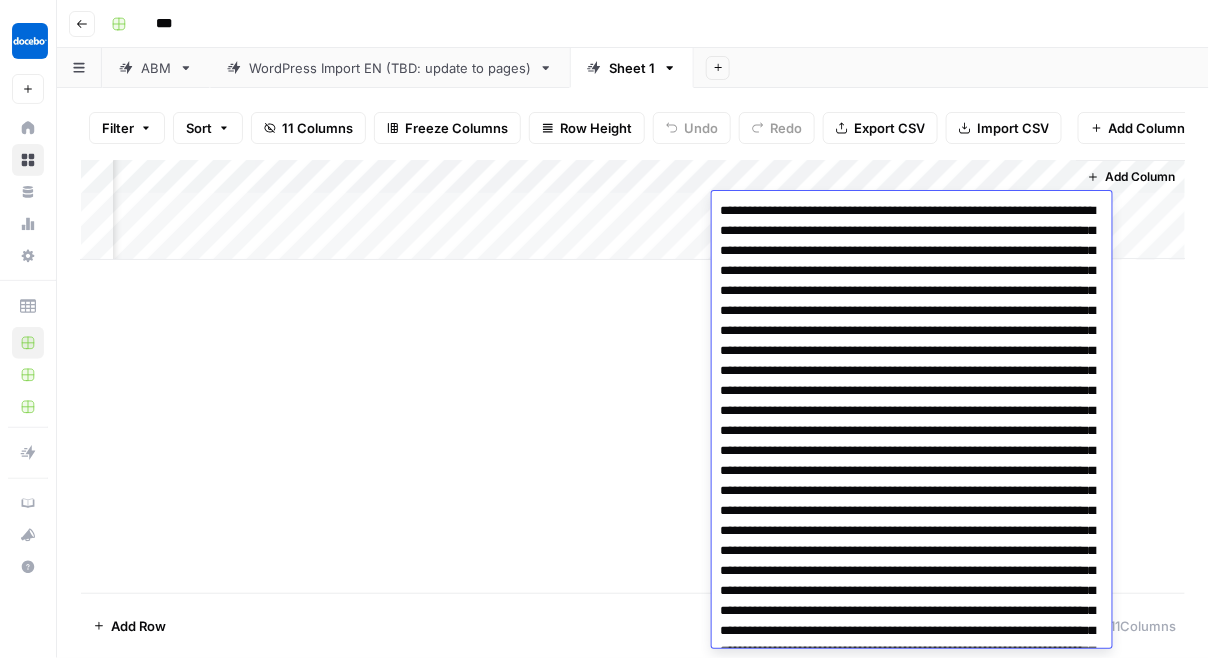 click on "Add Column" at bounding box center [633, 210] 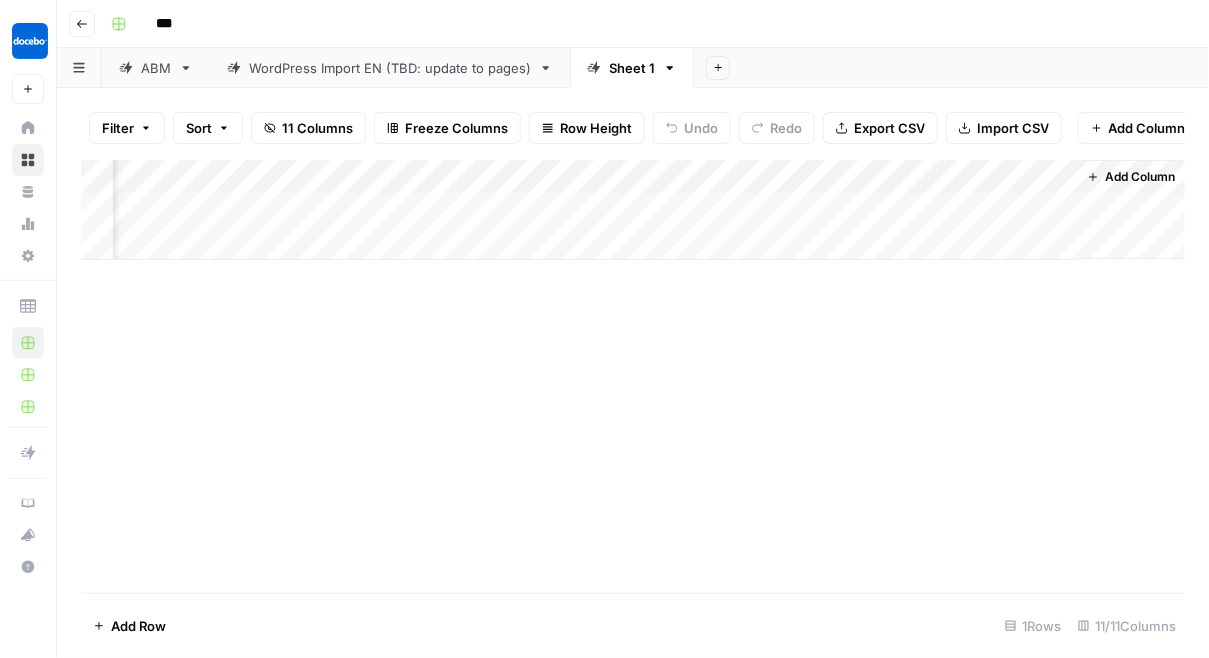click on "Add Column" at bounding box center (633, 210) 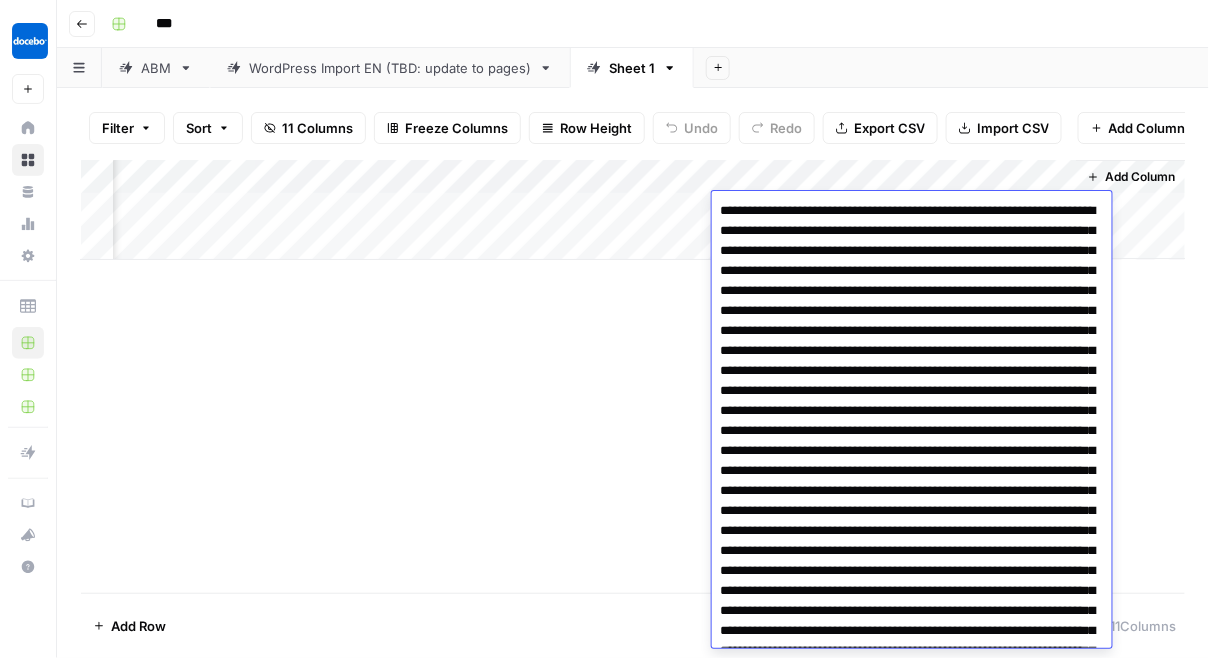 scroll, scrollTop: 7696, scrollLeft: 0, axis: vertical 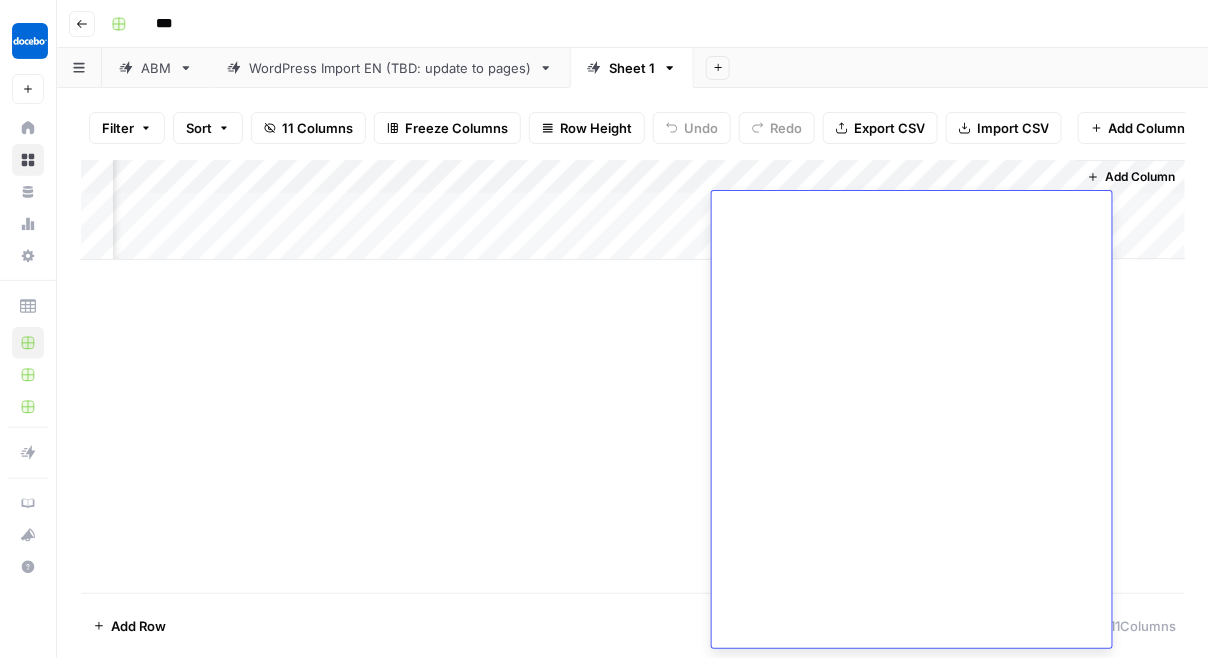 click on "Add Column" at bounding box center [633, 376] 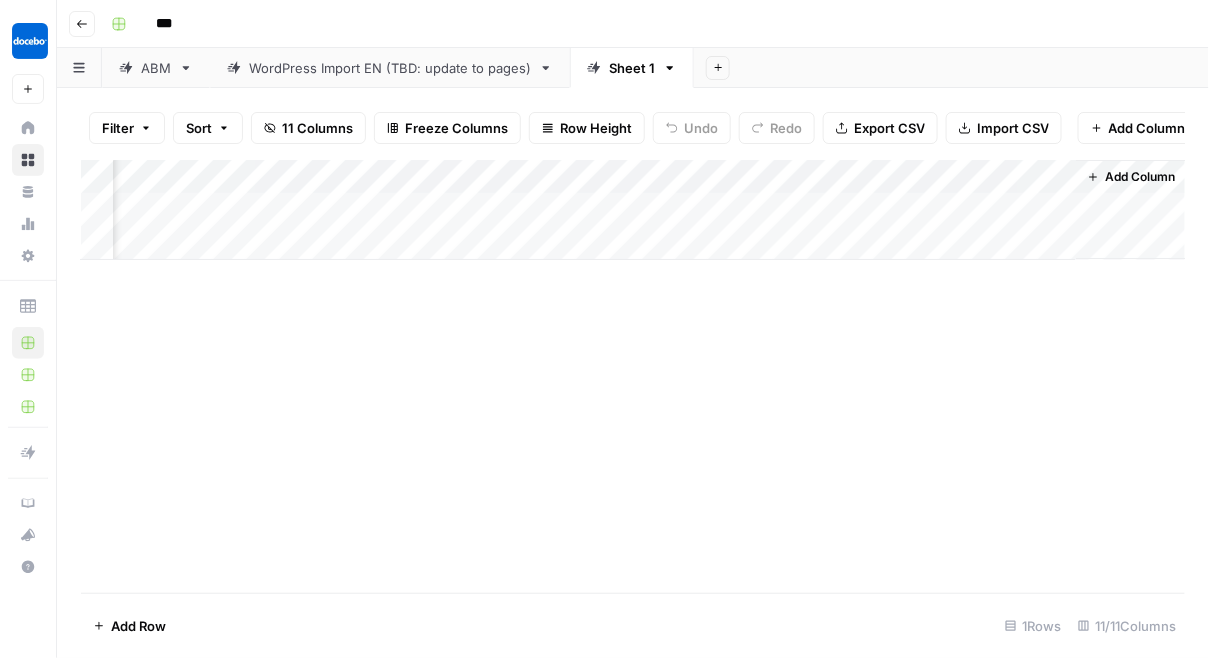 click on "Add Column" at bounding box center (633, 210) 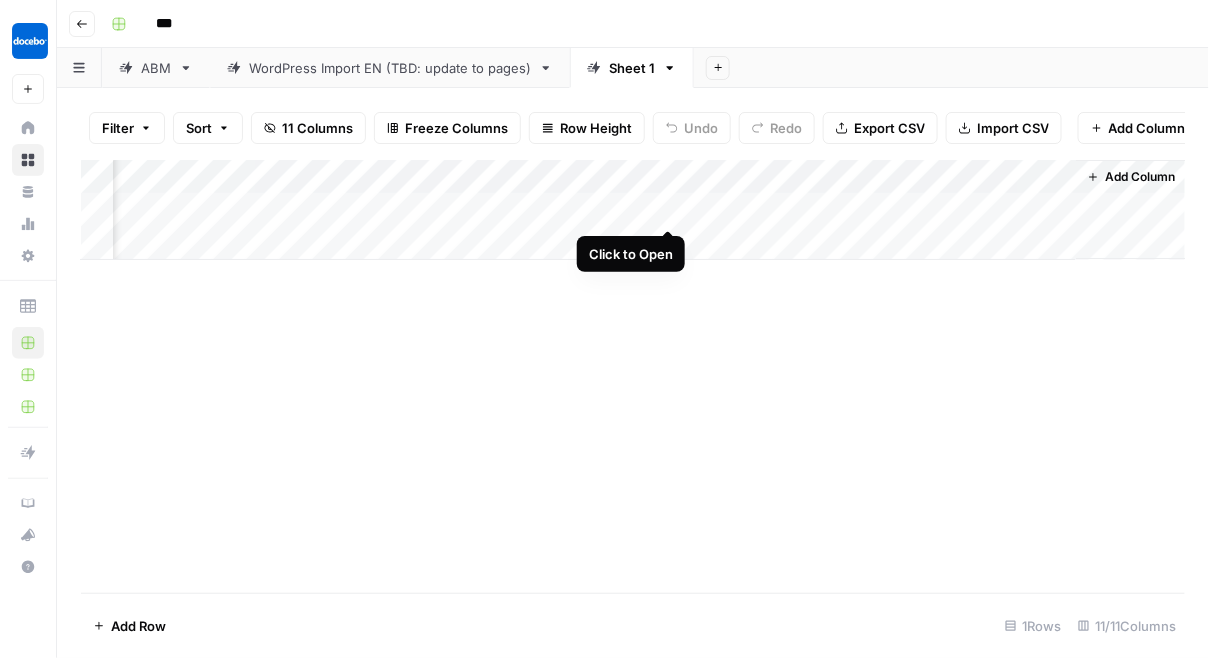 scroll, scrollTop: 0, scrollLeft: 1105, axis: horizontal 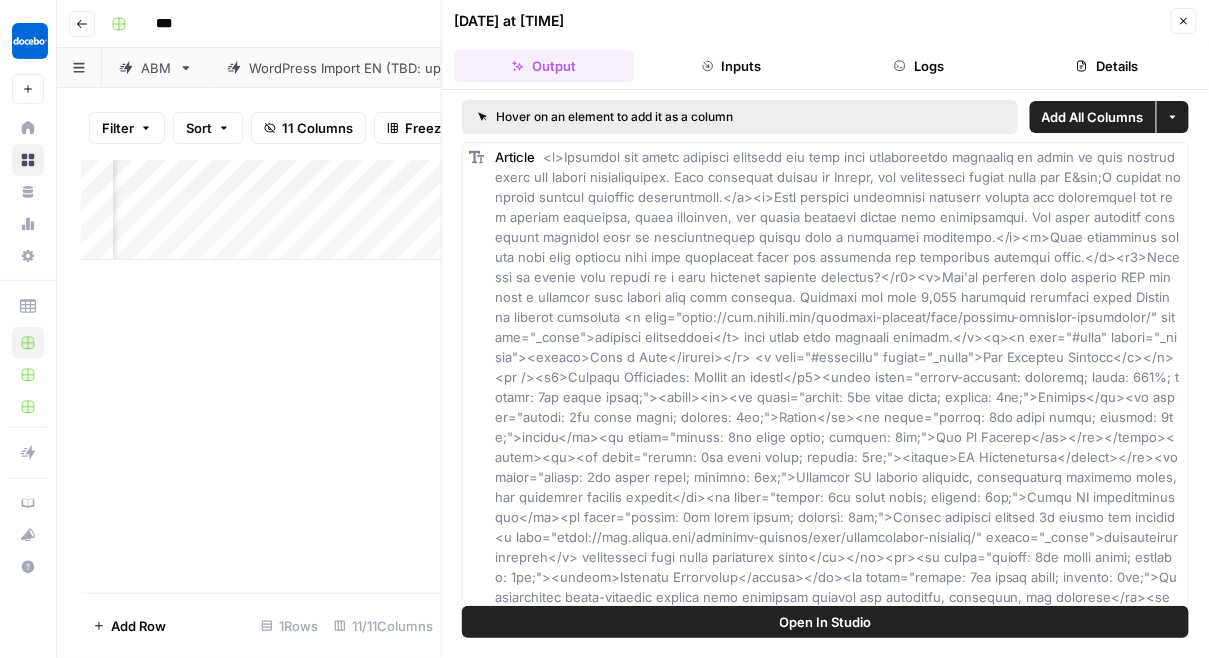 click on "Add Column" at bounding box center [261, 376] 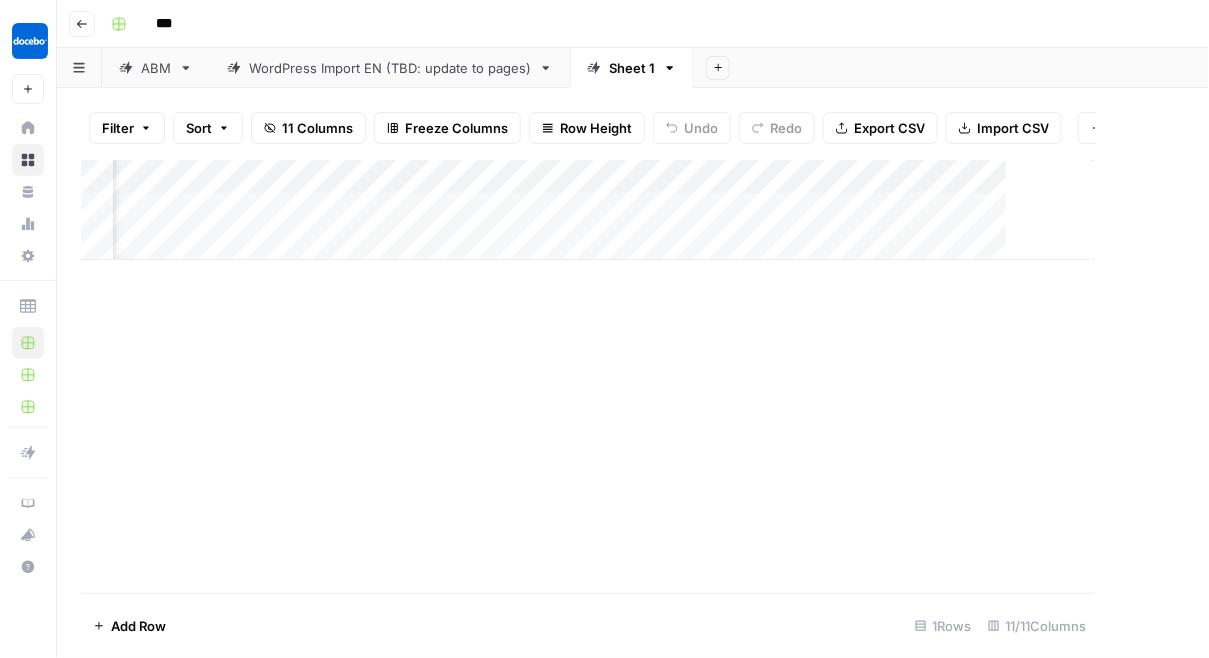 scroll, scrollTop: 0, scrollLeft: 1098, axis: horizontal 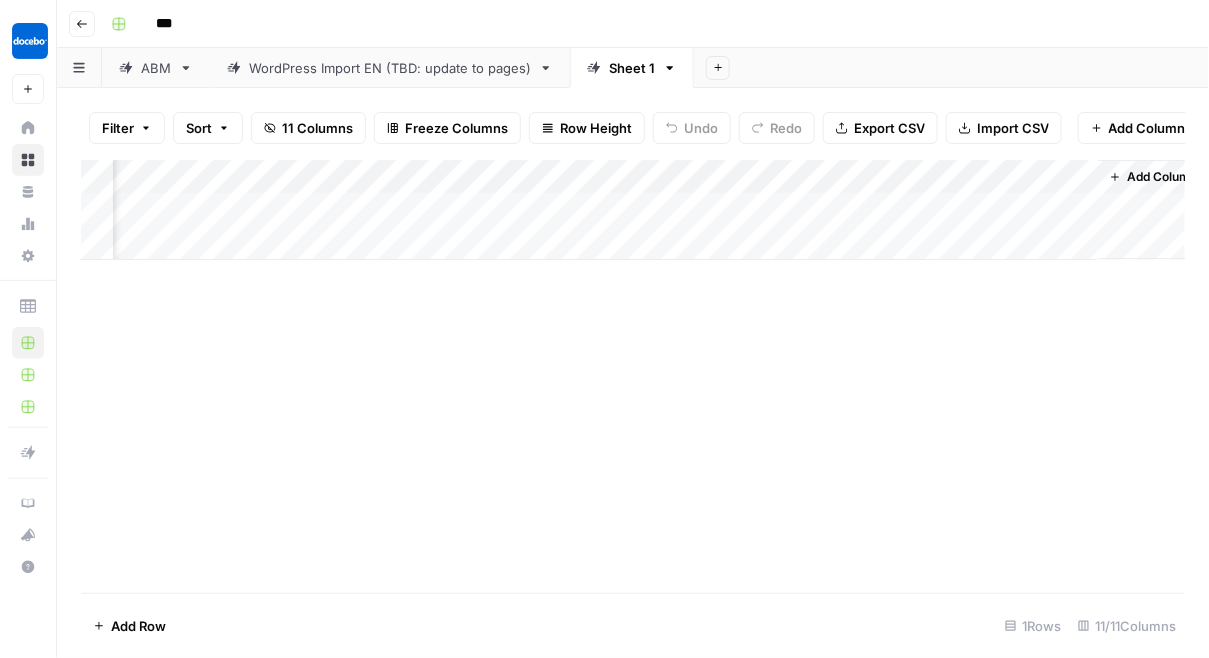 click on "Add Column" at bounding box center (633, 210) 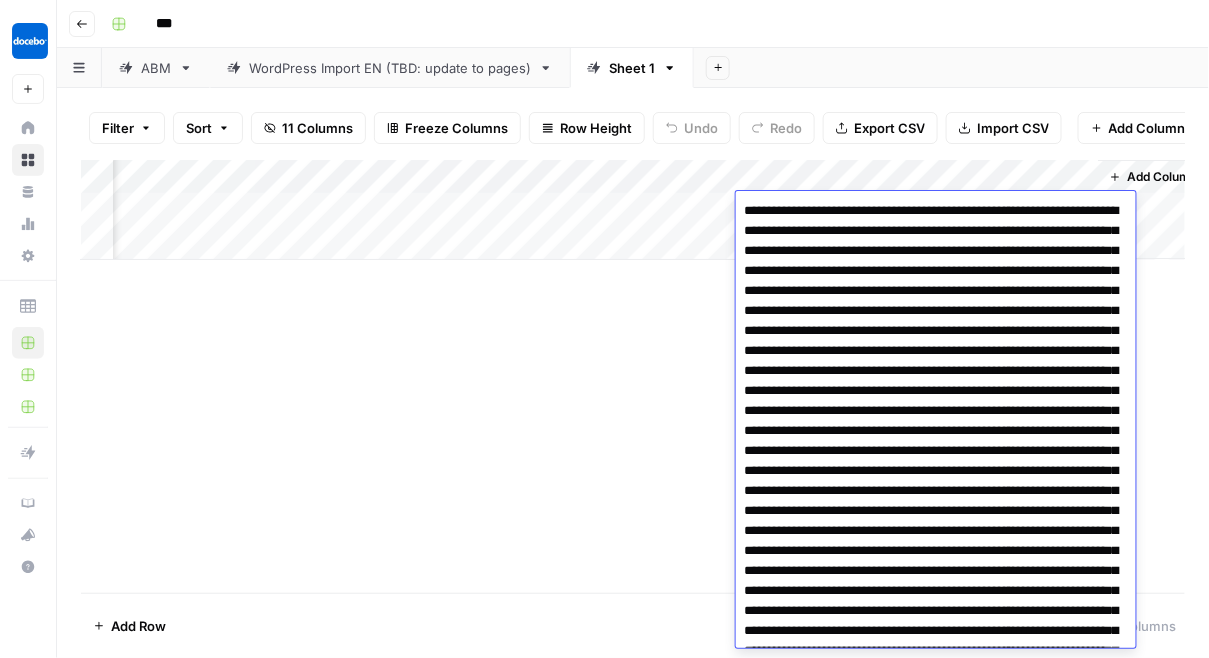 scroll, scrollTop: 7696, scrollLeft: 0, axis: vertical 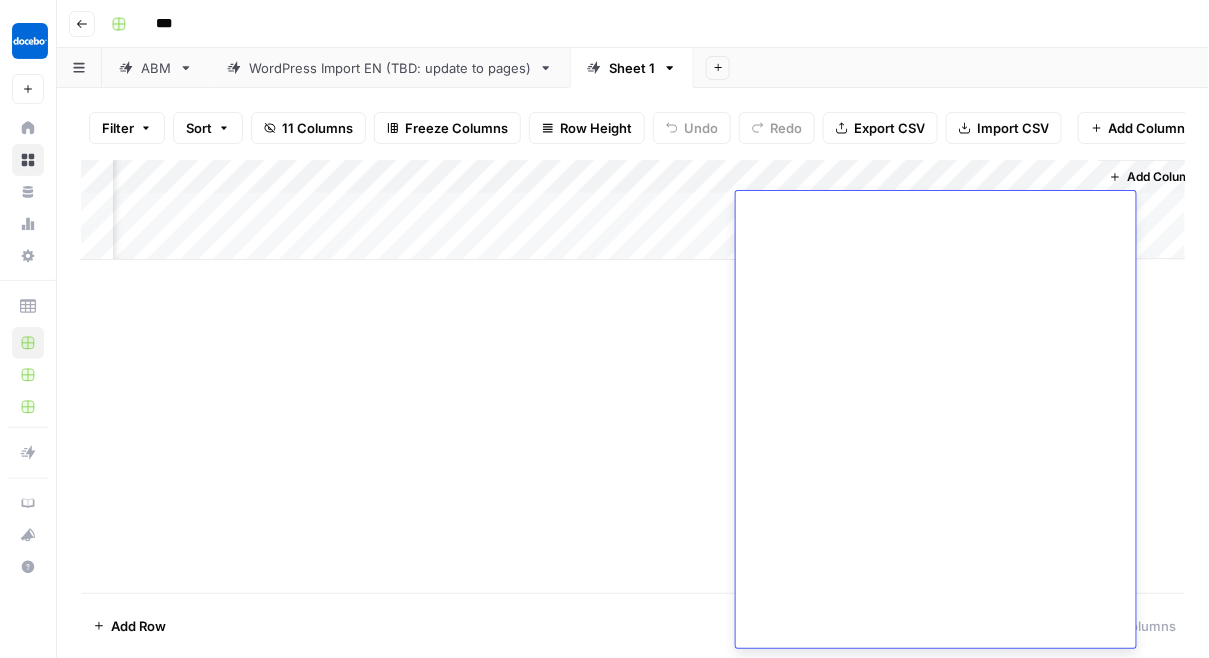 click on "Add Column" at bounding box center [633, 376] 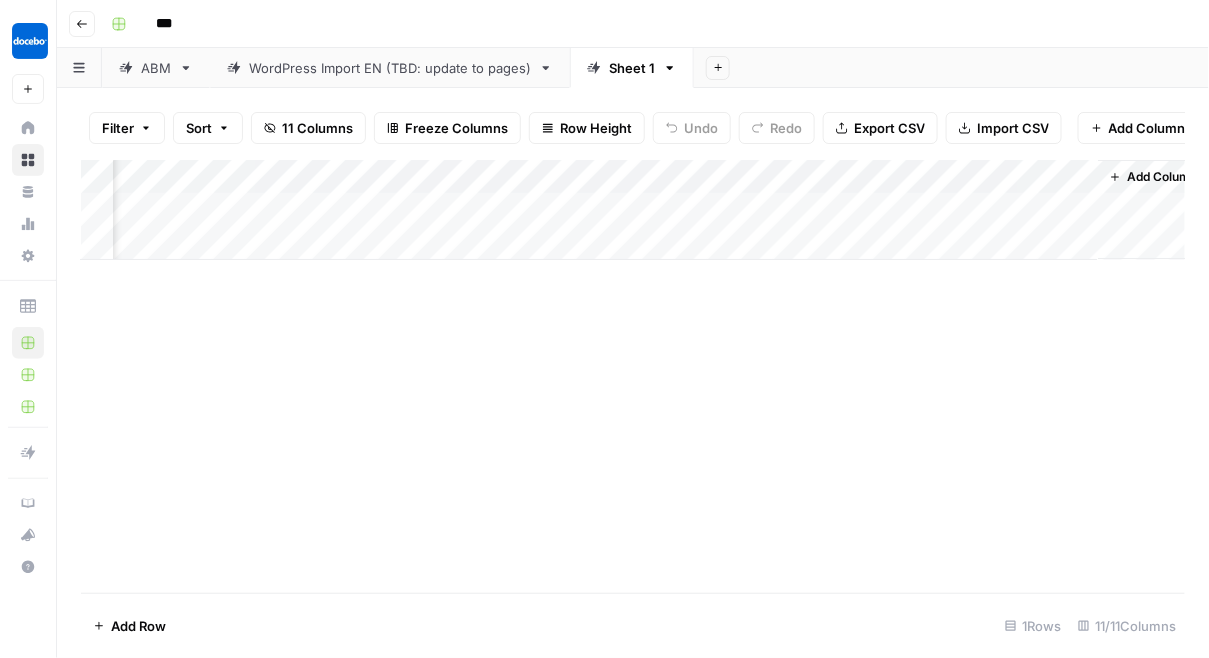 click on "Add Column" at bounding box center (633, 210) 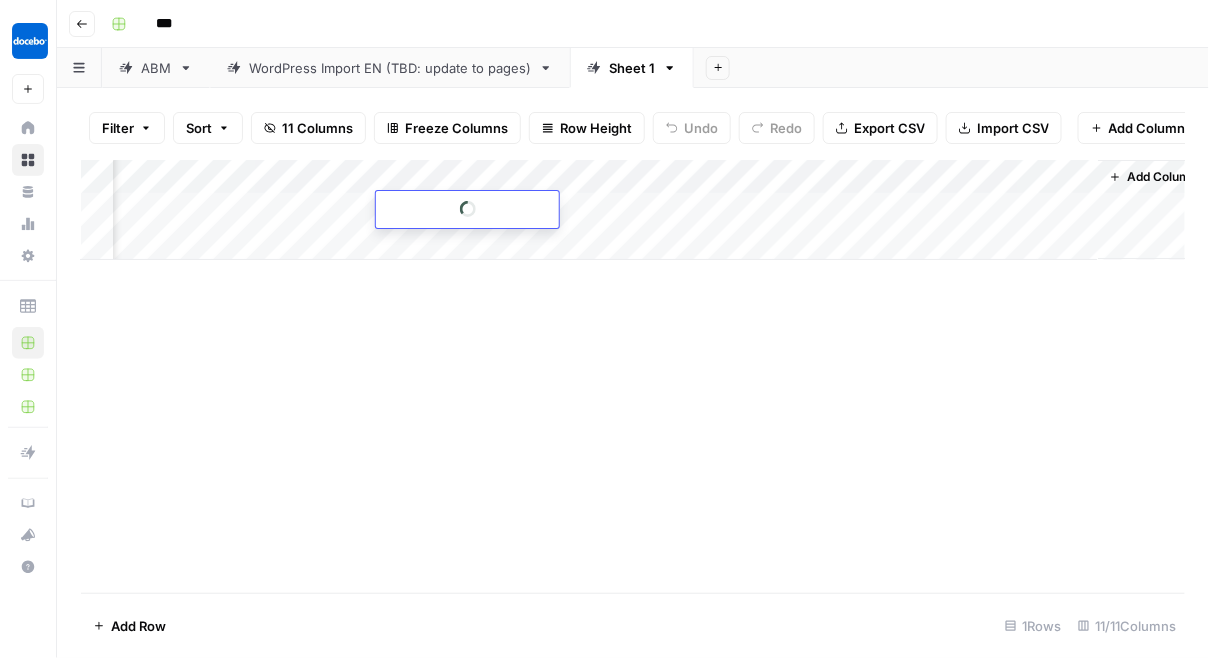 click at bounding box center (467, 209) 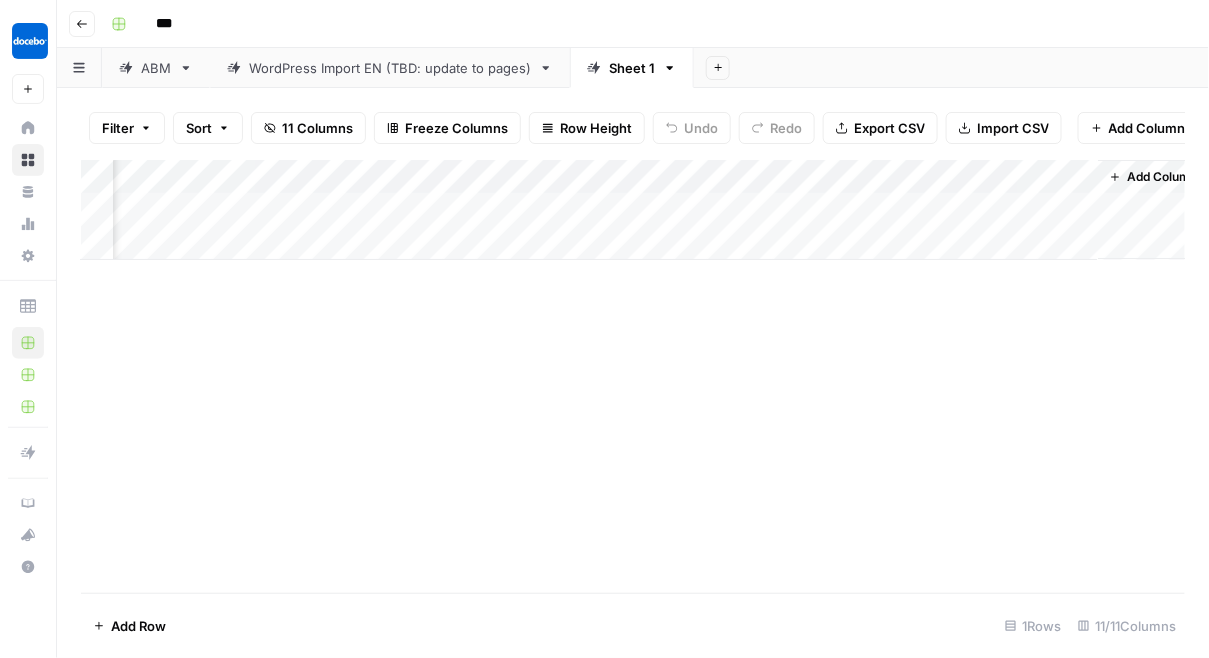 click on "Add Column" at bounding box center (633, 376) 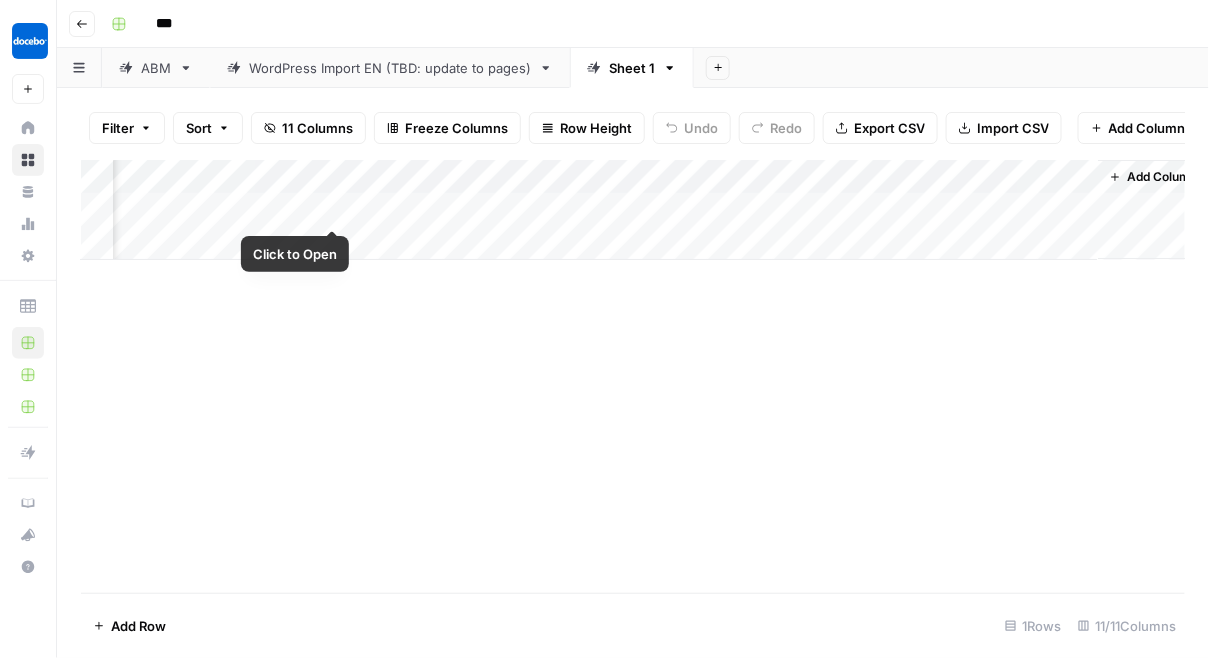 click on "Add Column" at bounding box center (633, 210) 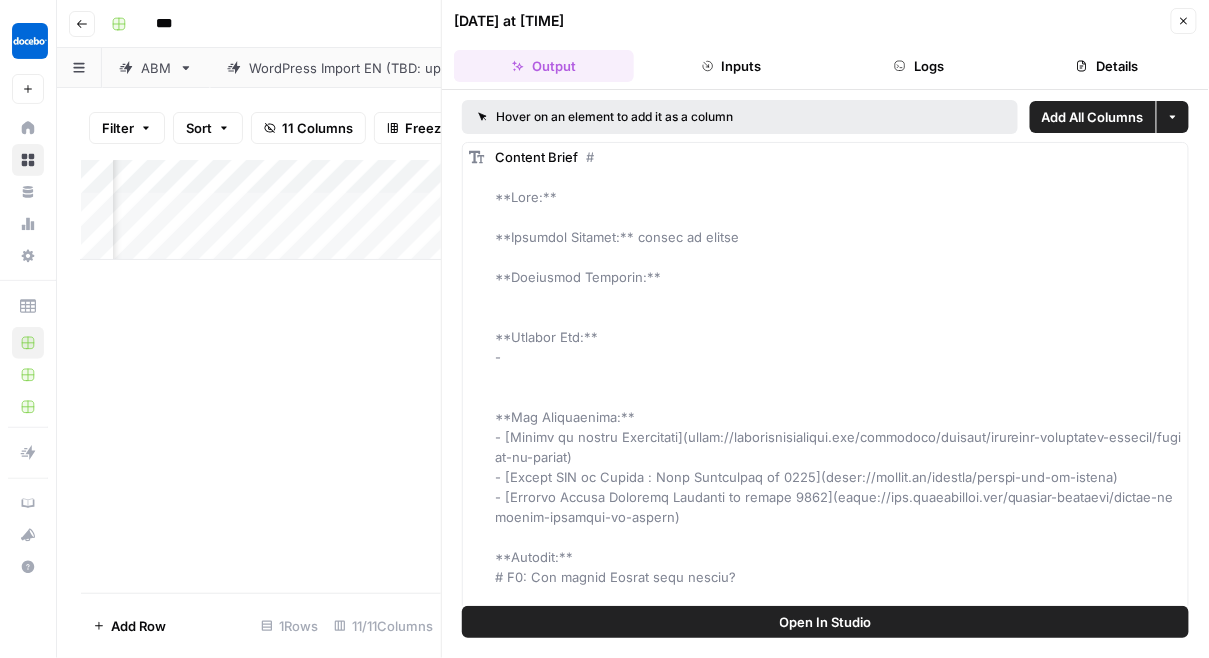 click on "Add Column" at bounding box center (261, 376) 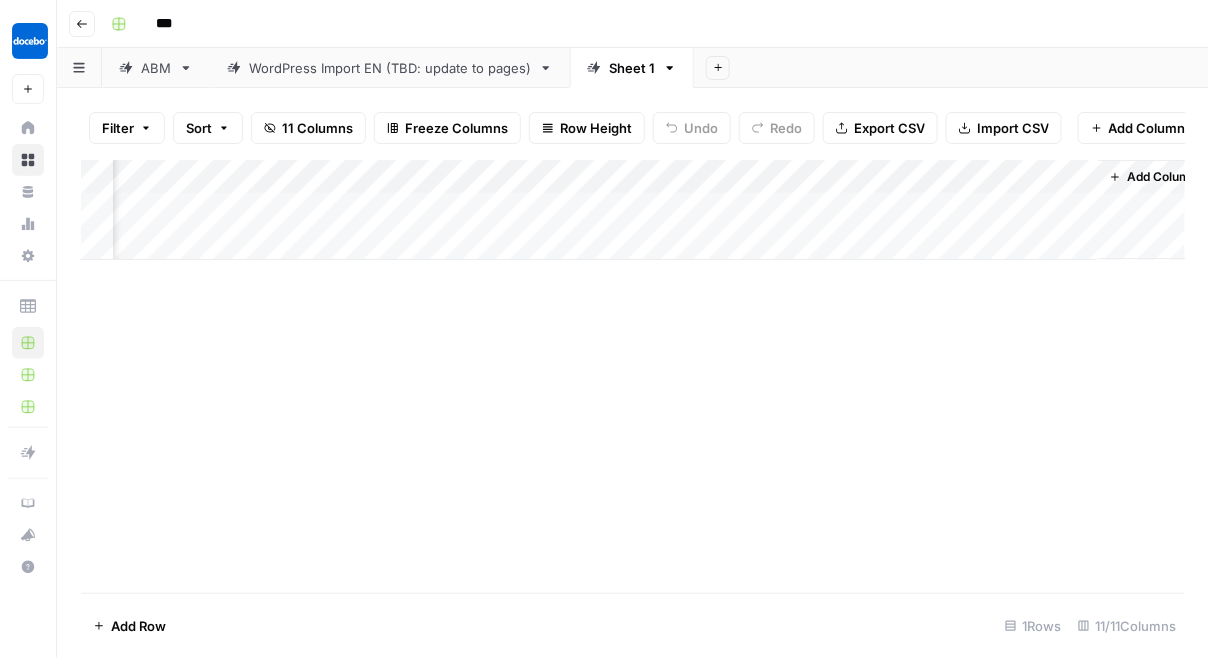 click on "Add Column" at bounding box center [633, 210] 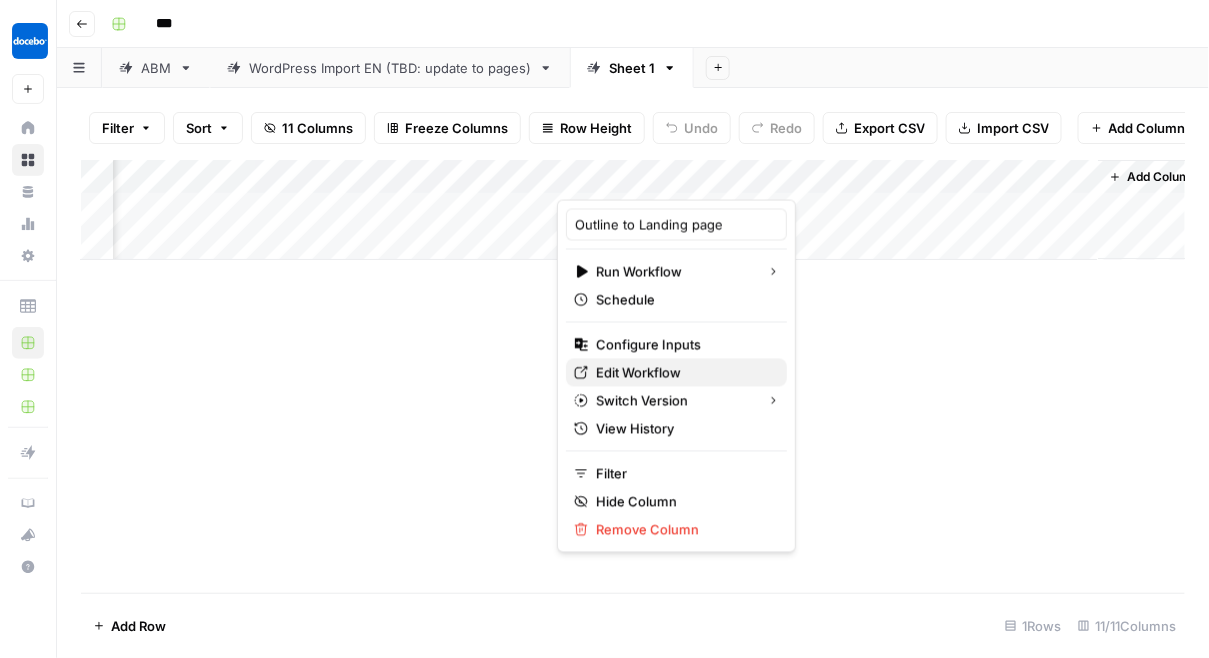 click on "Edit Workflow" at bounding box center [683, 373] 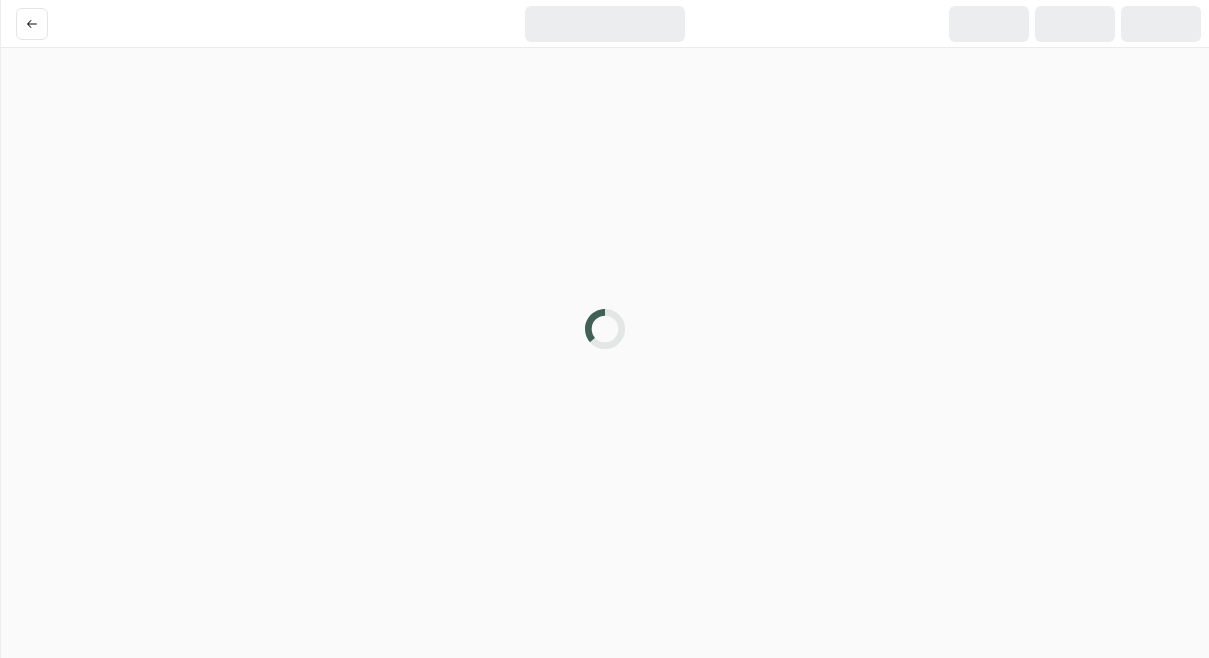 scroll, scrollTop: 0, scrollLeft: 0, axis: both 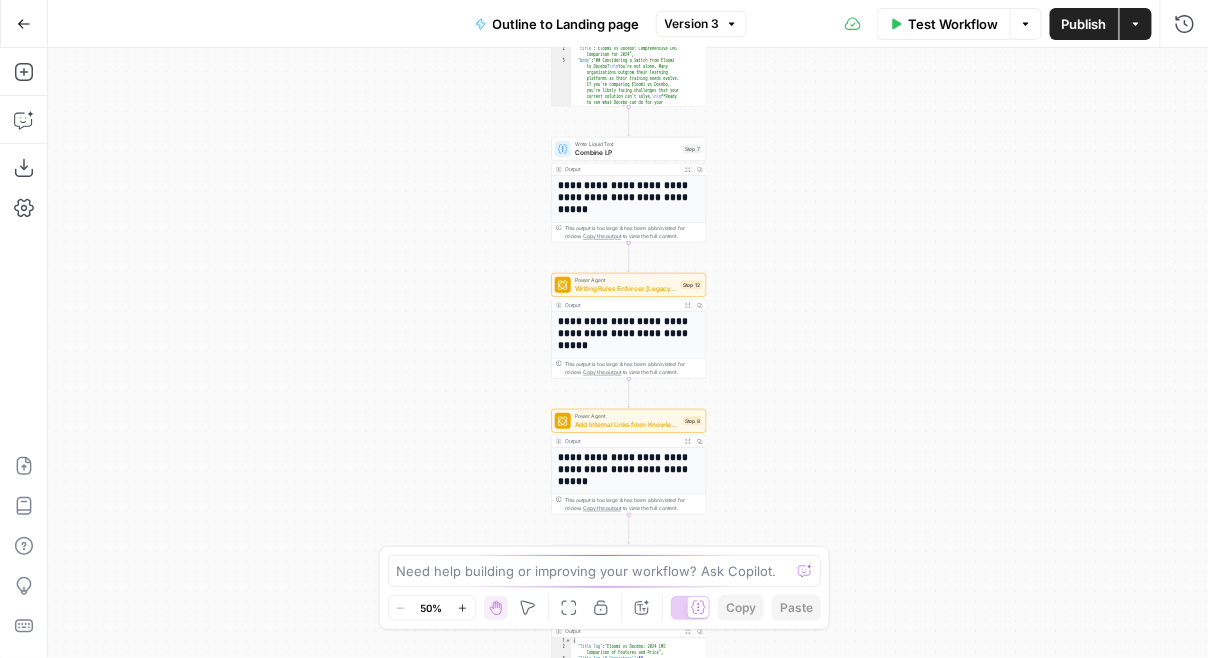 click on "Workflow Set Inputs Inputs Google Search Google Search Step 2 Output Expand Output Copy 1 2 3 4 5 6 7 {    "search_metadata" :  {      "id" :  "[ID]" ,      "status" :  "Success" ,      "json_endpoint" :  "https://serpapi.com          /searches/[ID]          /[ID].json" ,      "pixel_position_endpoint" :  "https          ://serpapi.com/searches          /[ID]          /[ID]          .json_with_pixel_position" ,      "created_at" :  "[DATE]" ,     LLM · GPT-4o Extract title Step 3 Output Expand Output Copy 1 2 3 {    "title" :  "Discover the Best LMS for Your         Business: Compare Eloomi vs Docebo and         Make an Informed Choice Today!" }     Step 1" at bounding box center [628, 353] 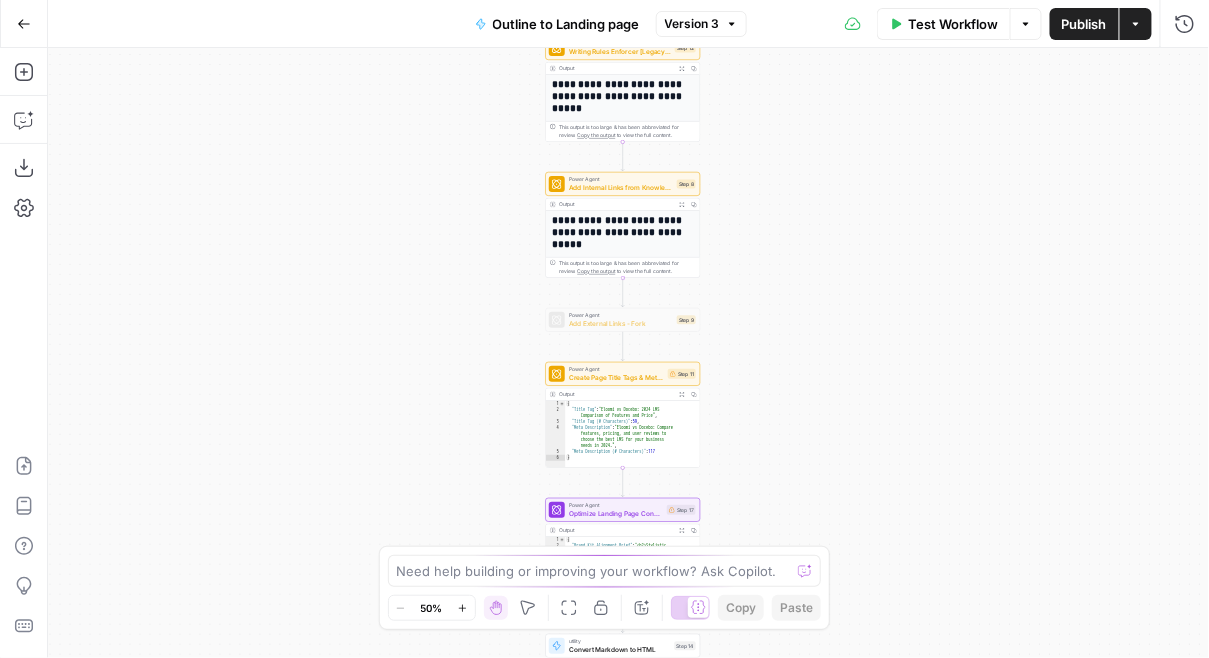 drag, startPoint x: 759, startPoint y: 320, endPoint x: 782, endPoint y: -60, distance: 380.6954 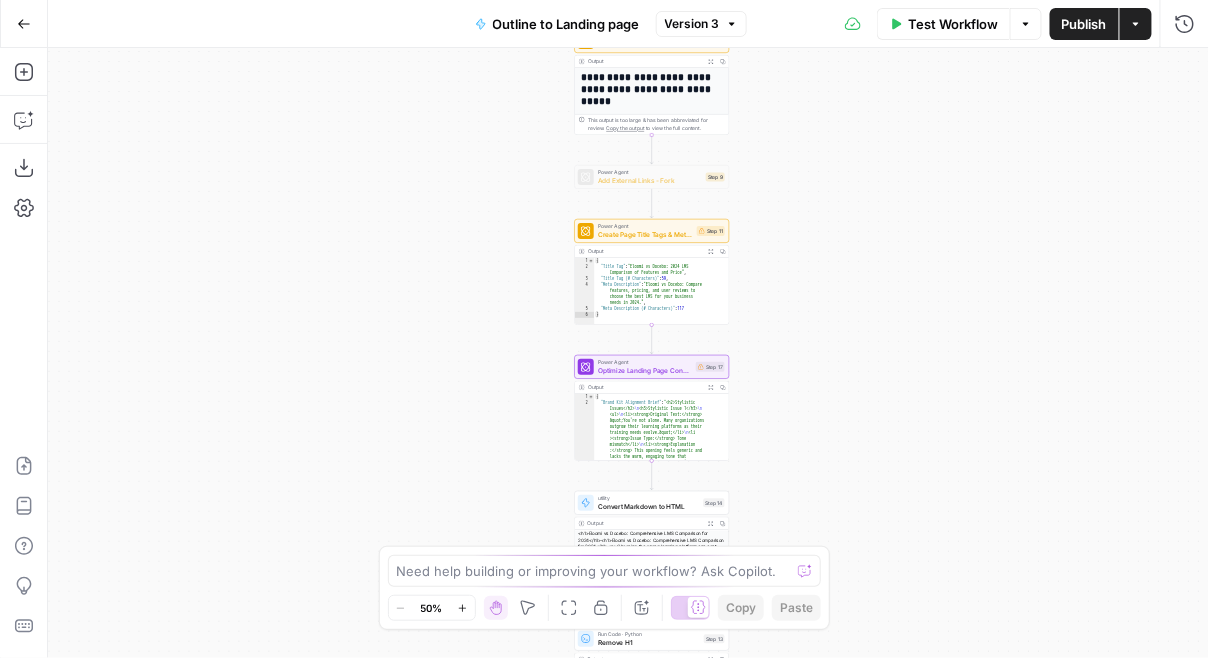 drag, startPoint x: 750, startPoint y: 356, endPoint x: 819, endPoint y: -62, distance: 423.6567 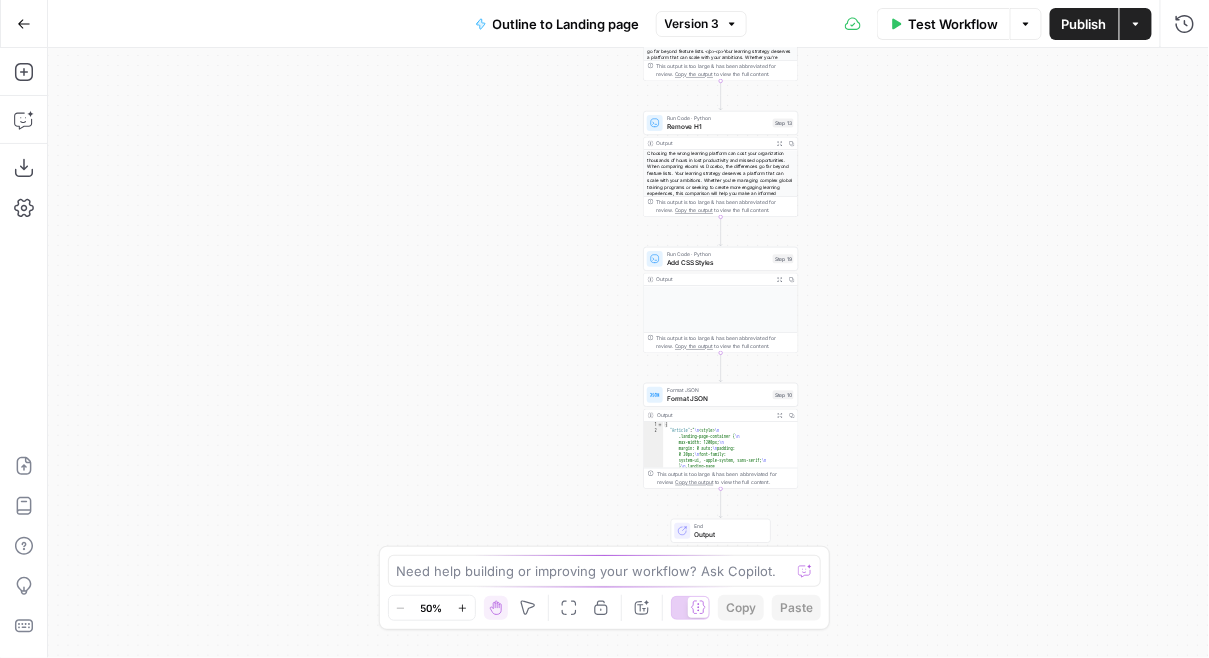 drag, startPoint x: 818, startPoint y: 297, endPoint x: 811, endPoint y: 13, distance: 284.08624 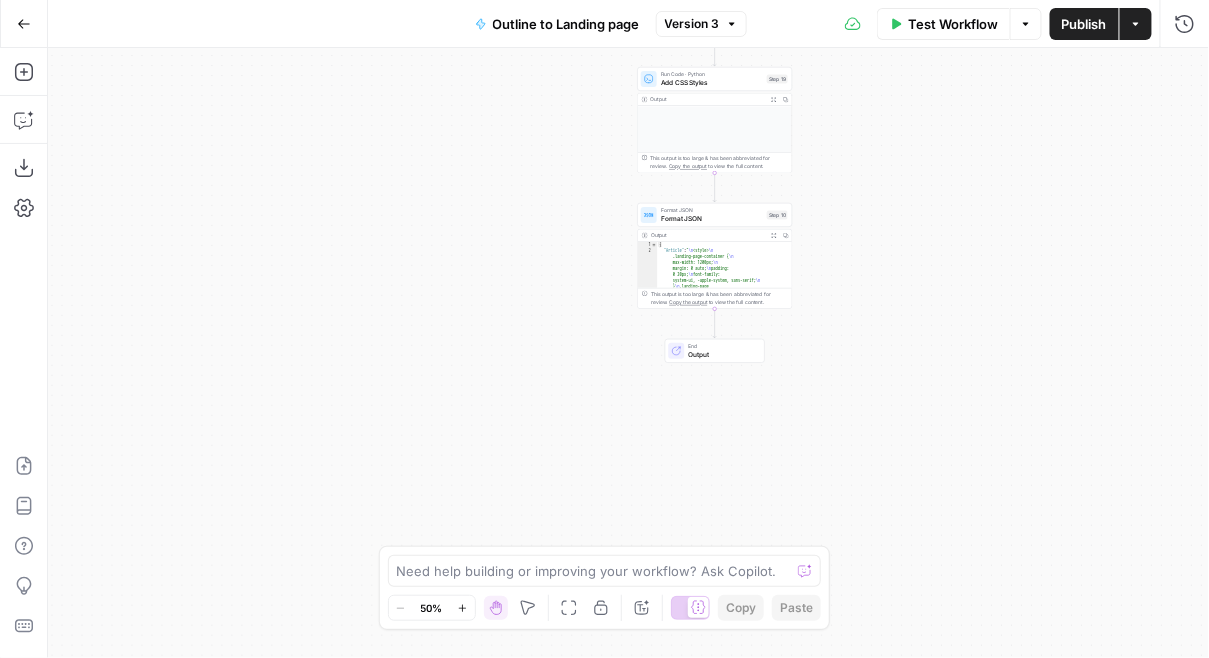 click on "Output" at bounding box center (723, 355) 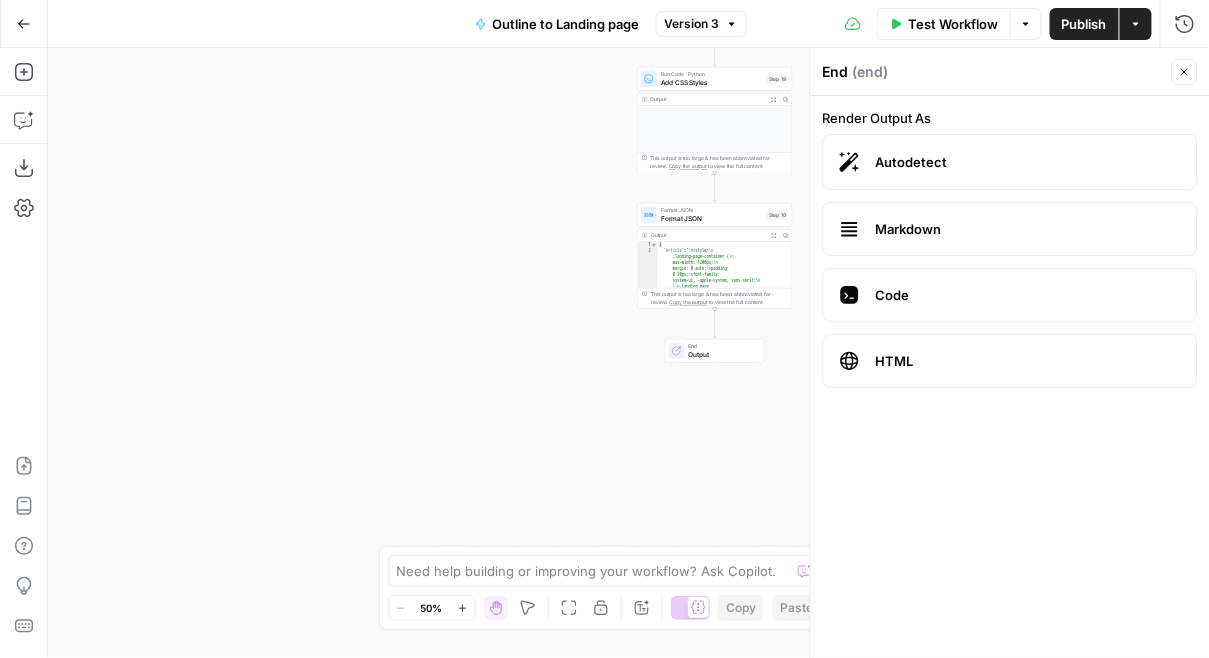 click on "HTML" at bounding box center [1028, 361] 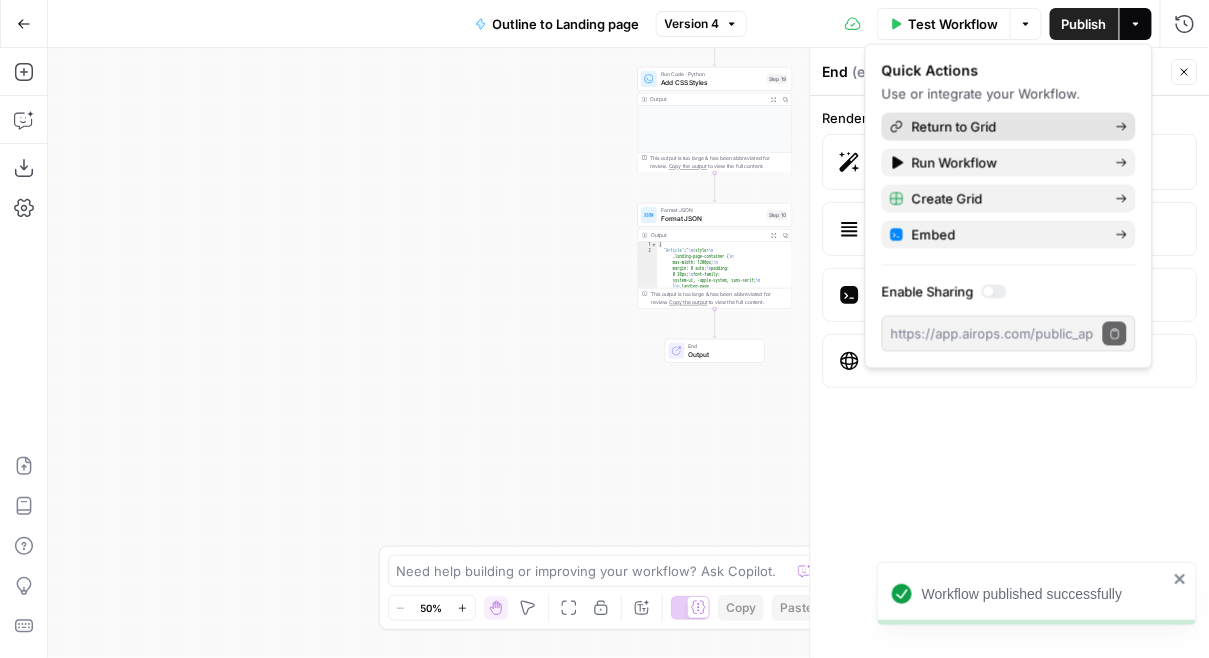 click on "Return to Grid" at bounding box center (1006, 127) 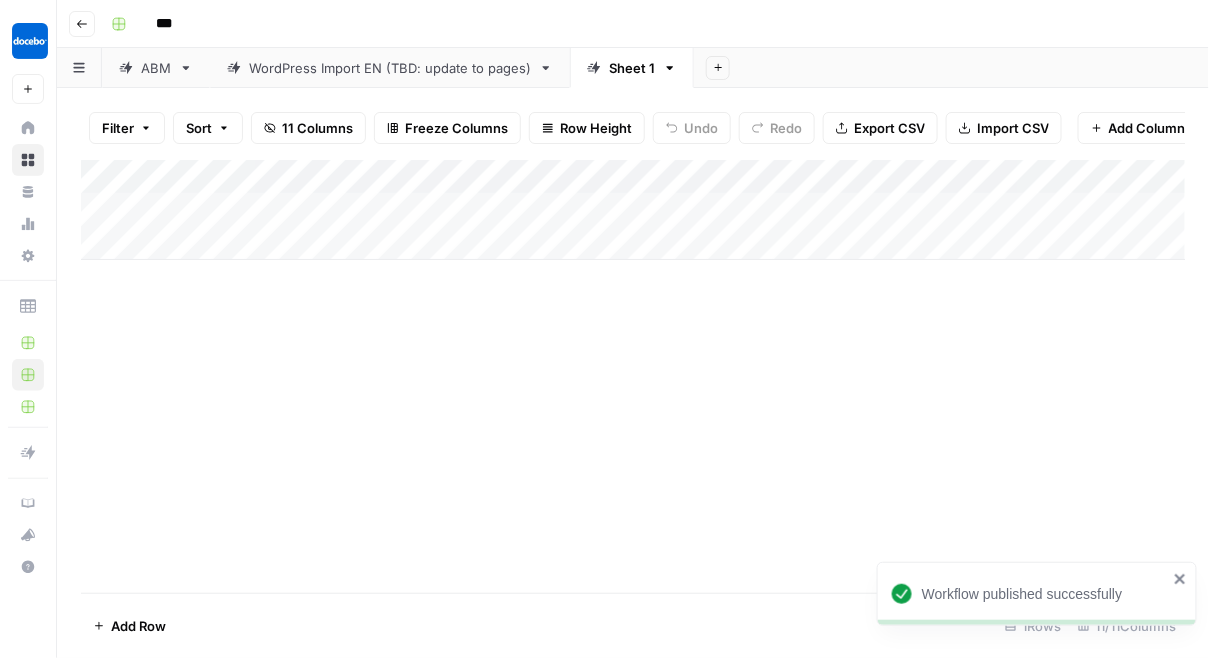 click on "Add Column" at bounding box center (633, 376) 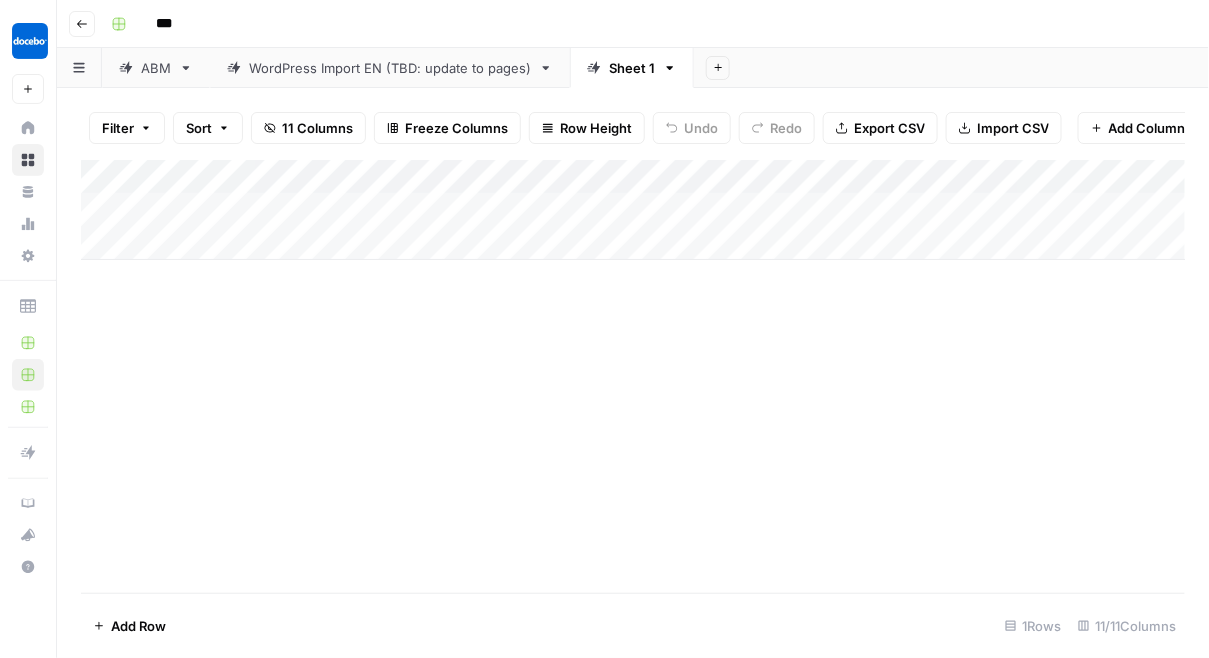 click on "Add Column" at bounding box center [633, 376] 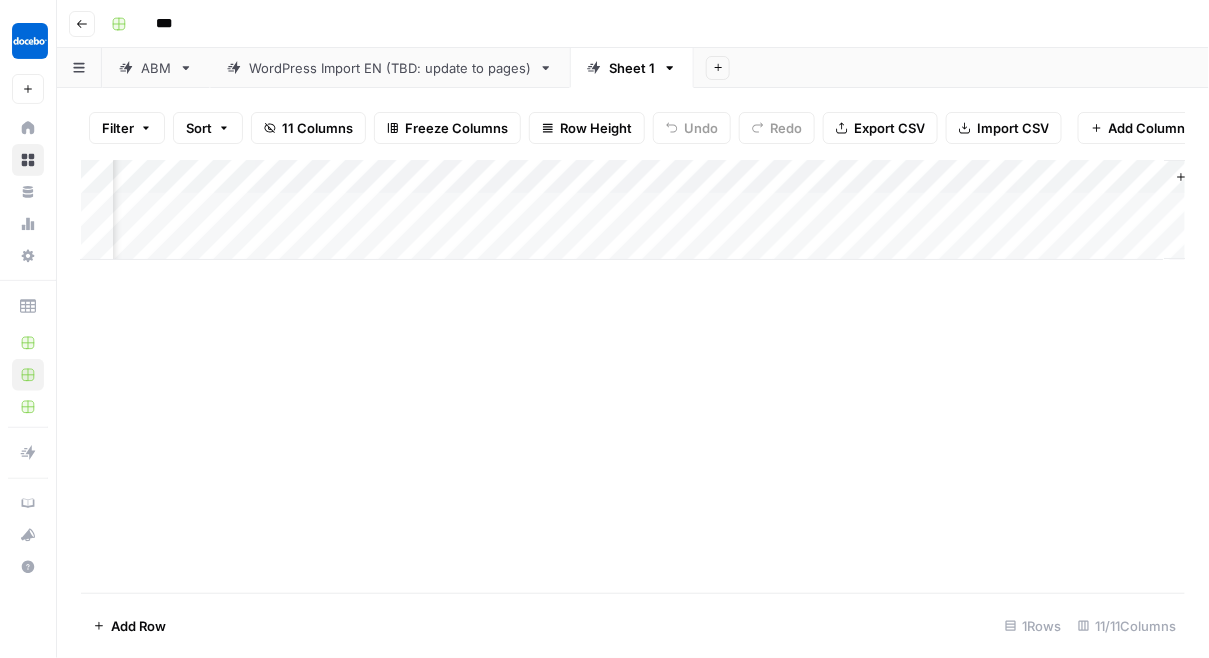 scroll, scrollTop: 0, scrollLeft: 1121, axis: horizontal 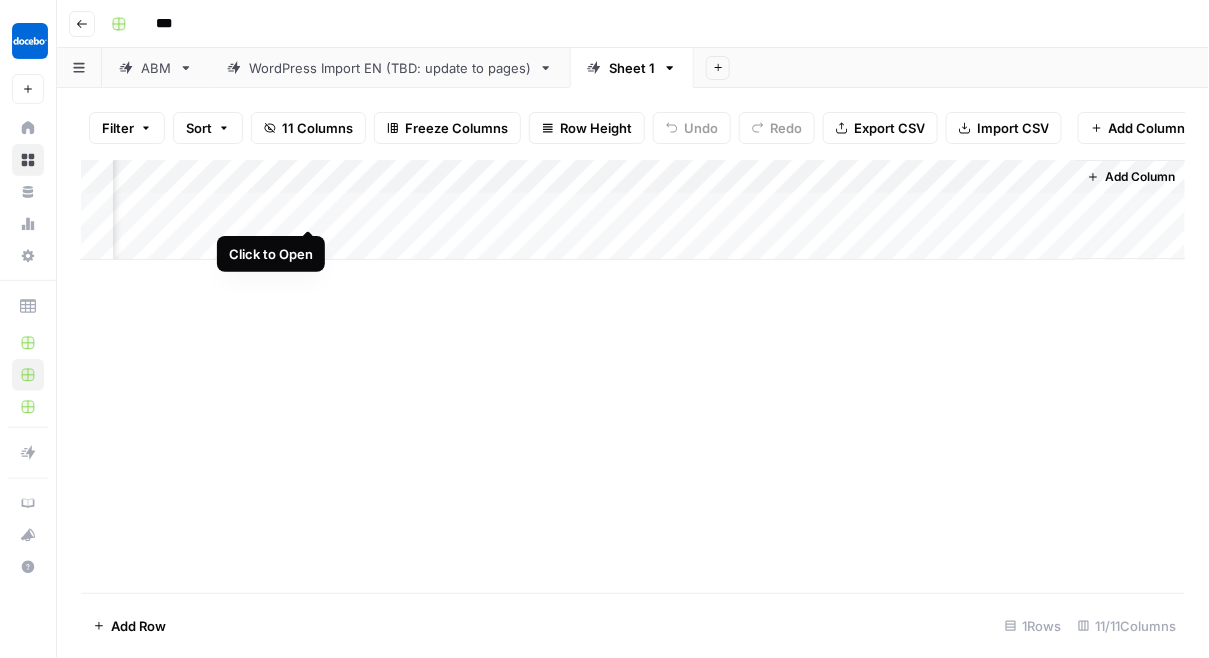 click on "Add Column" at bounding box center (633, 210) 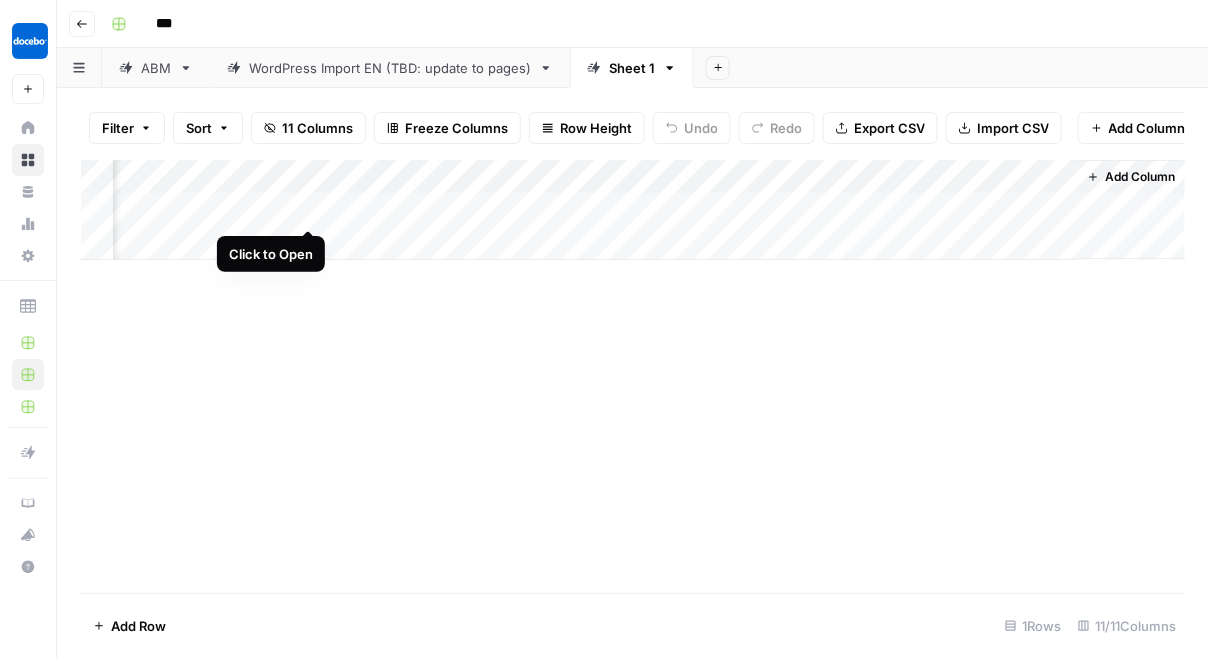scroll, scrollTop: 0, scrollLeft: 1105, axis: horizontal 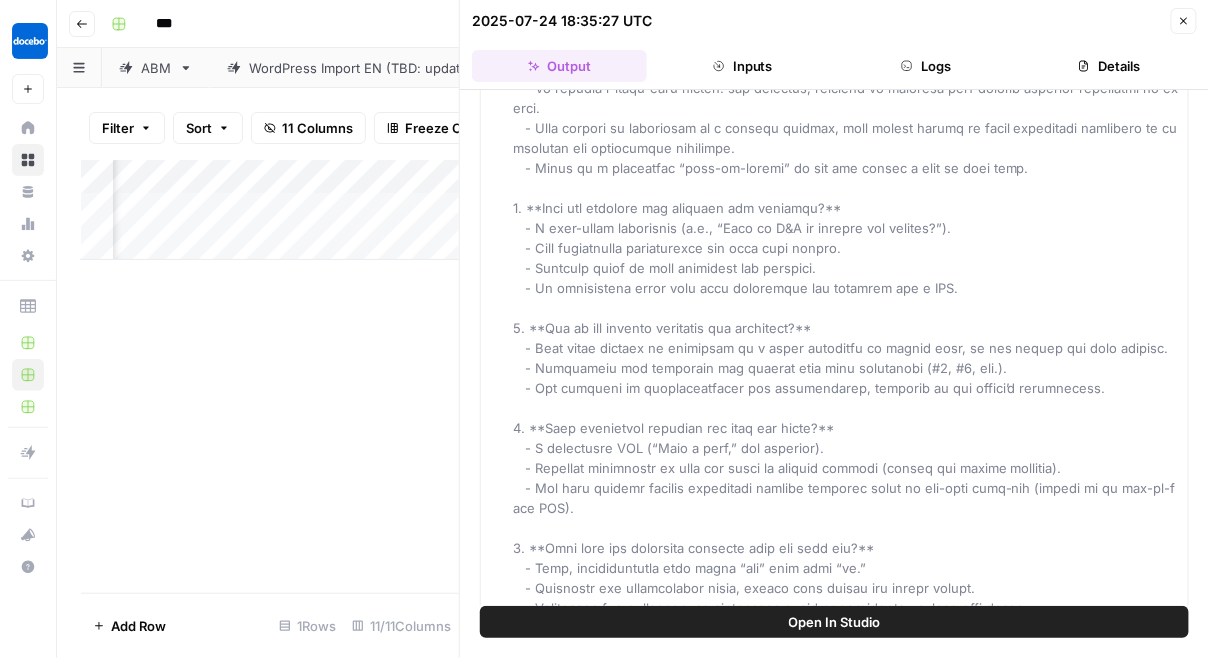 click on "Add Column" at bounding box center [270, 376] 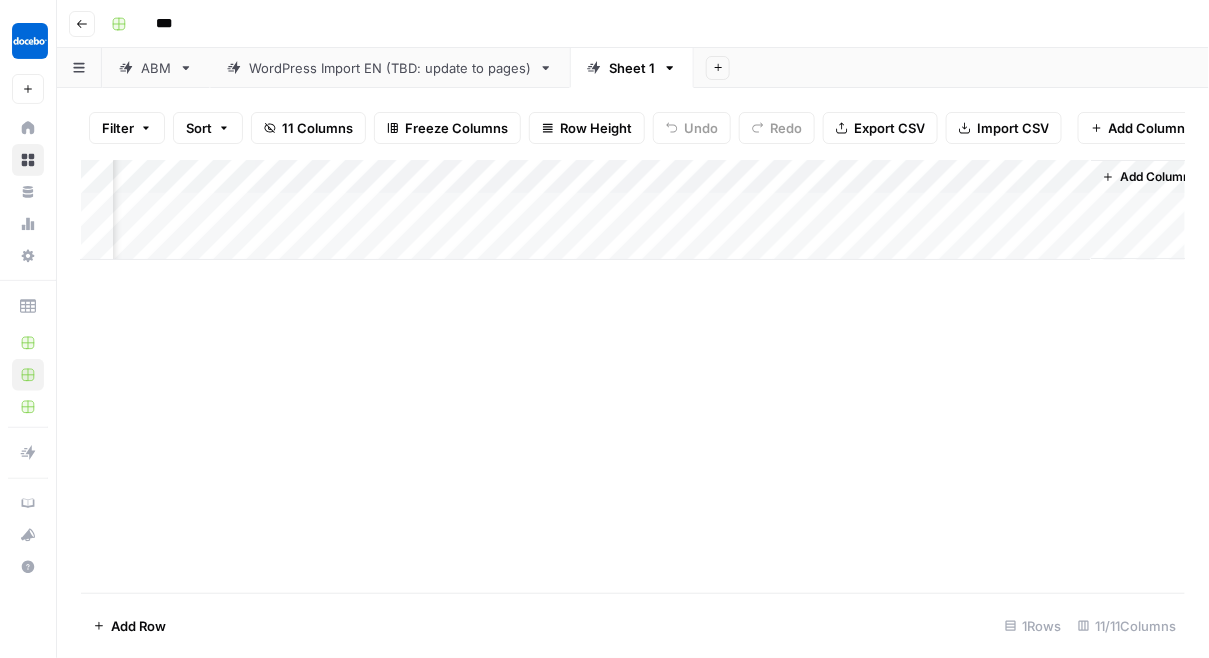 scroll, scrollTop: 0, scrollLeft: 1098, axis: horizontal 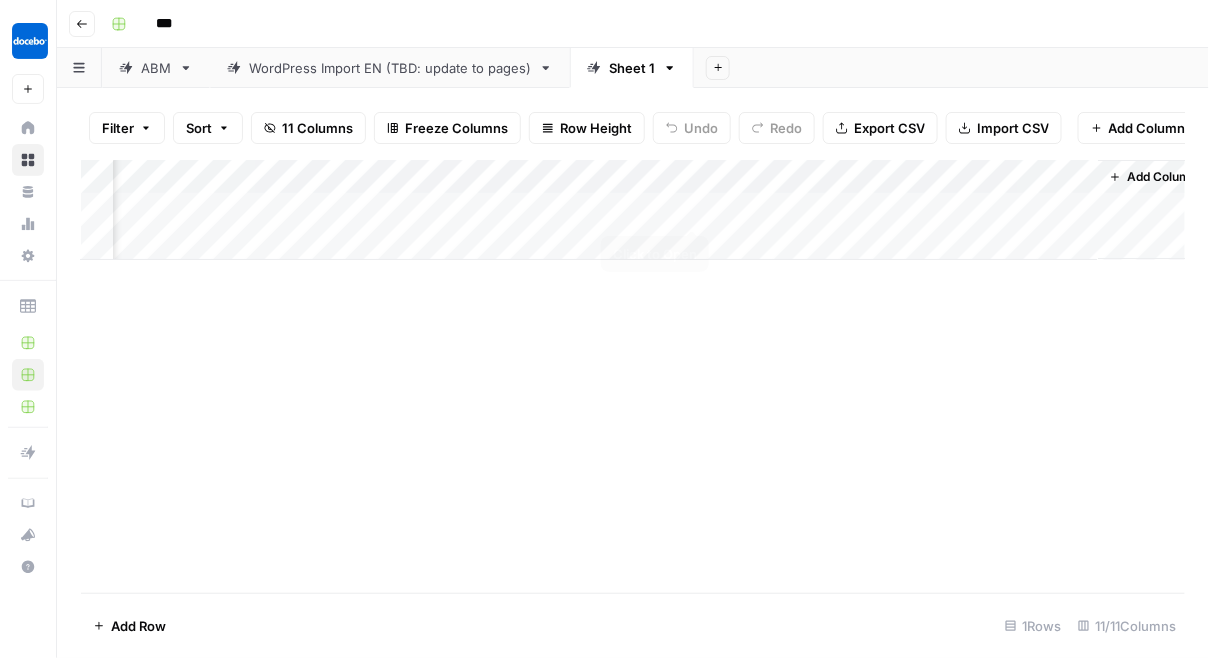 click on "Add Column" at bounding box center [633, 210] 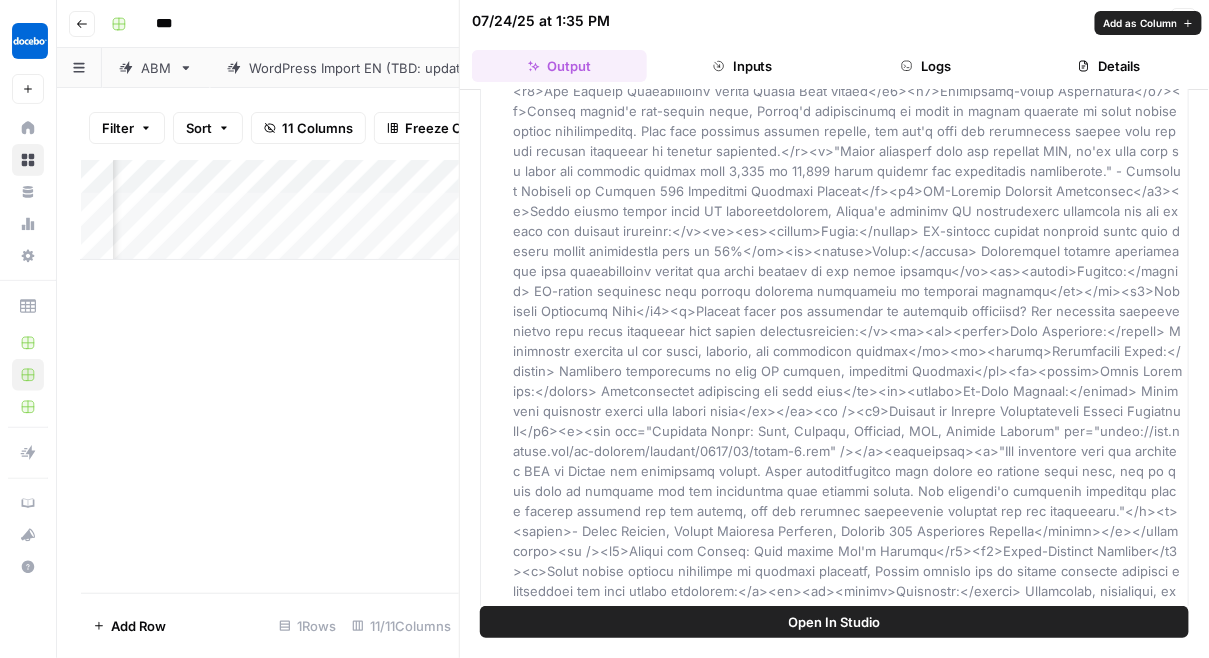 scroll, scrollTop: 3852, scrollLeft: 0, axis: vertical 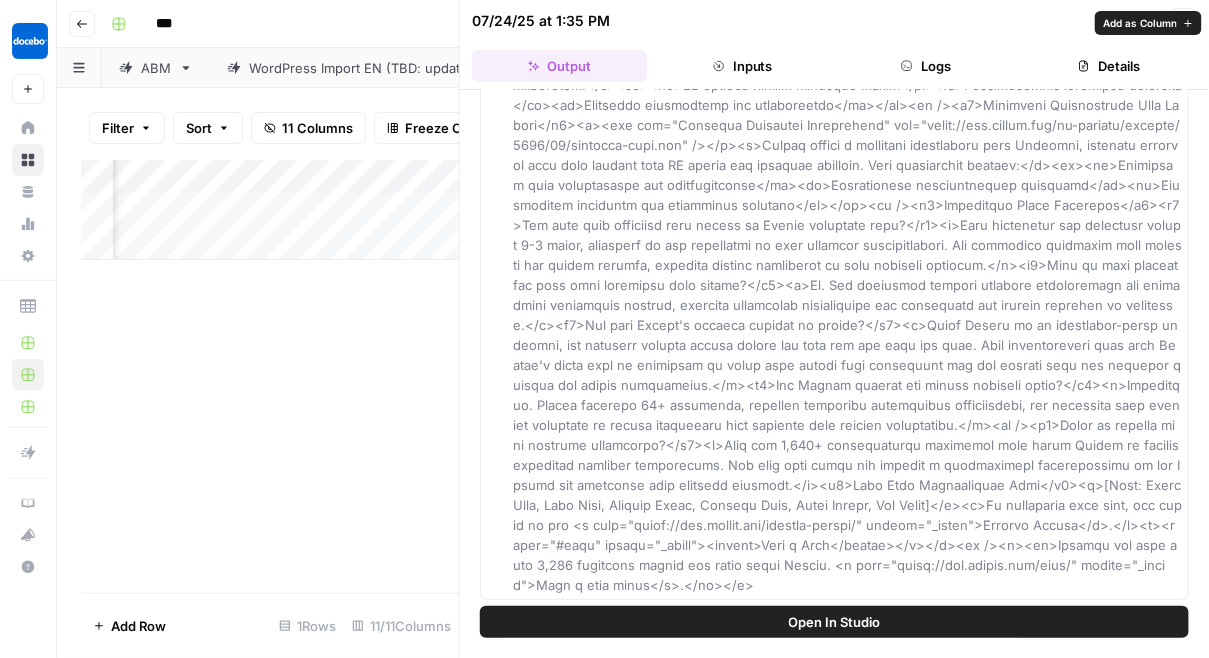 click on "Inputs" at bounding box center (742, 66) 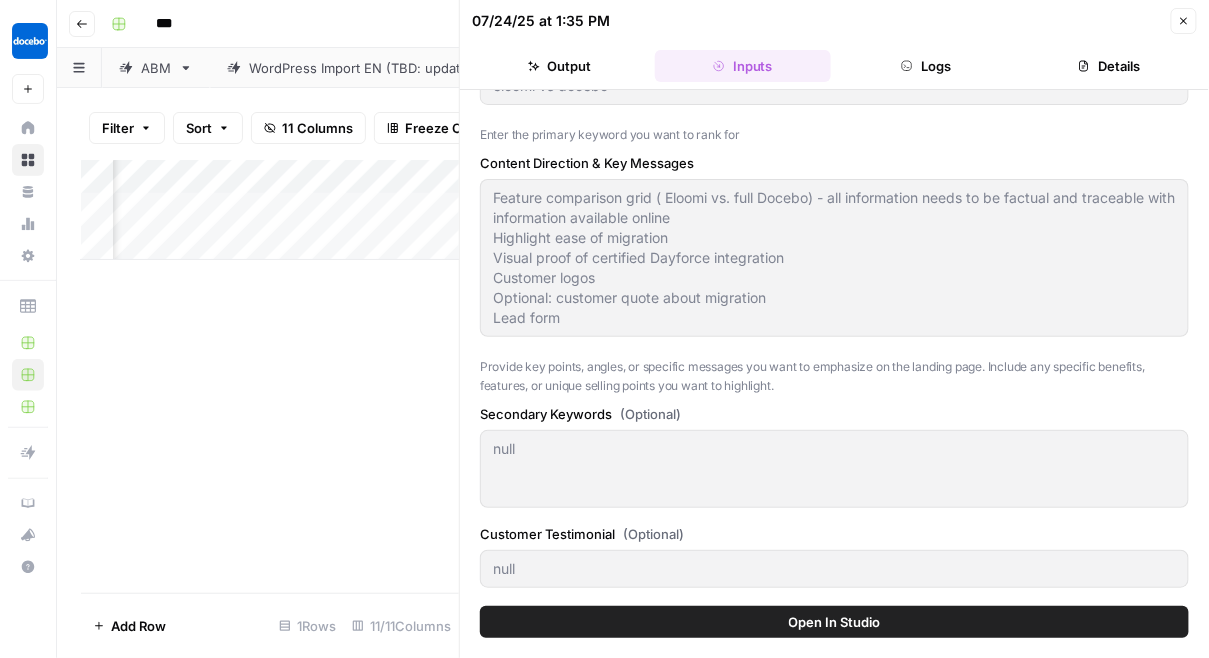 scroll, scrollTop: 128, scrollLeft: 0, axis: vertical 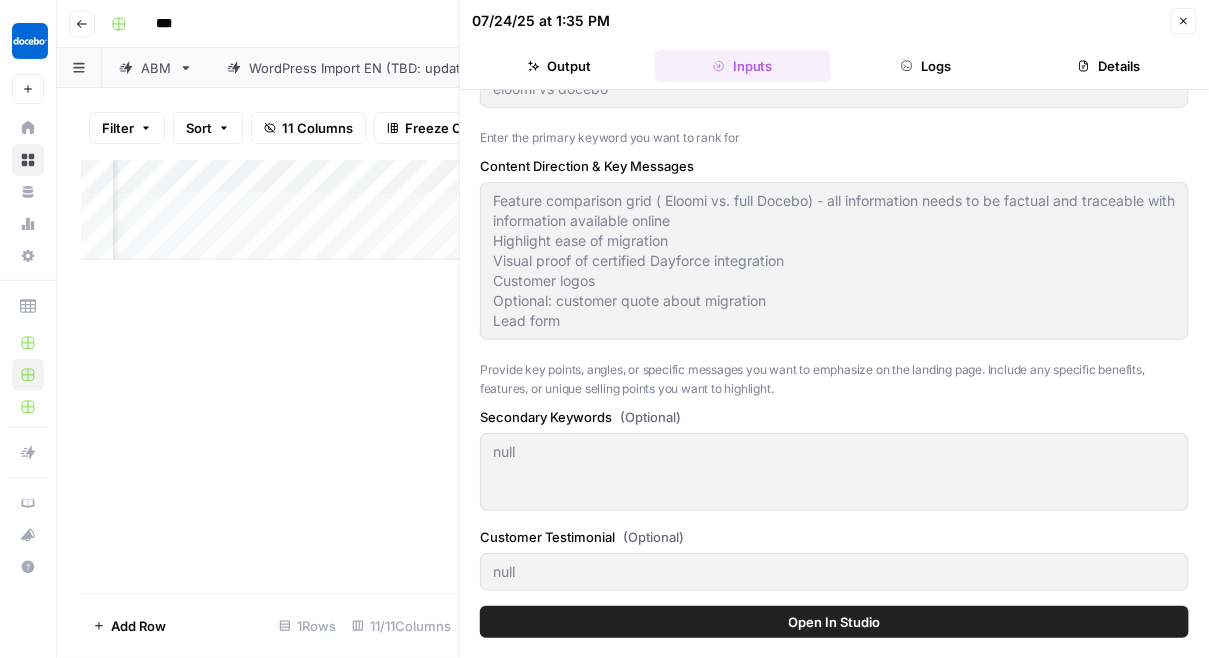 type on "Docebo" 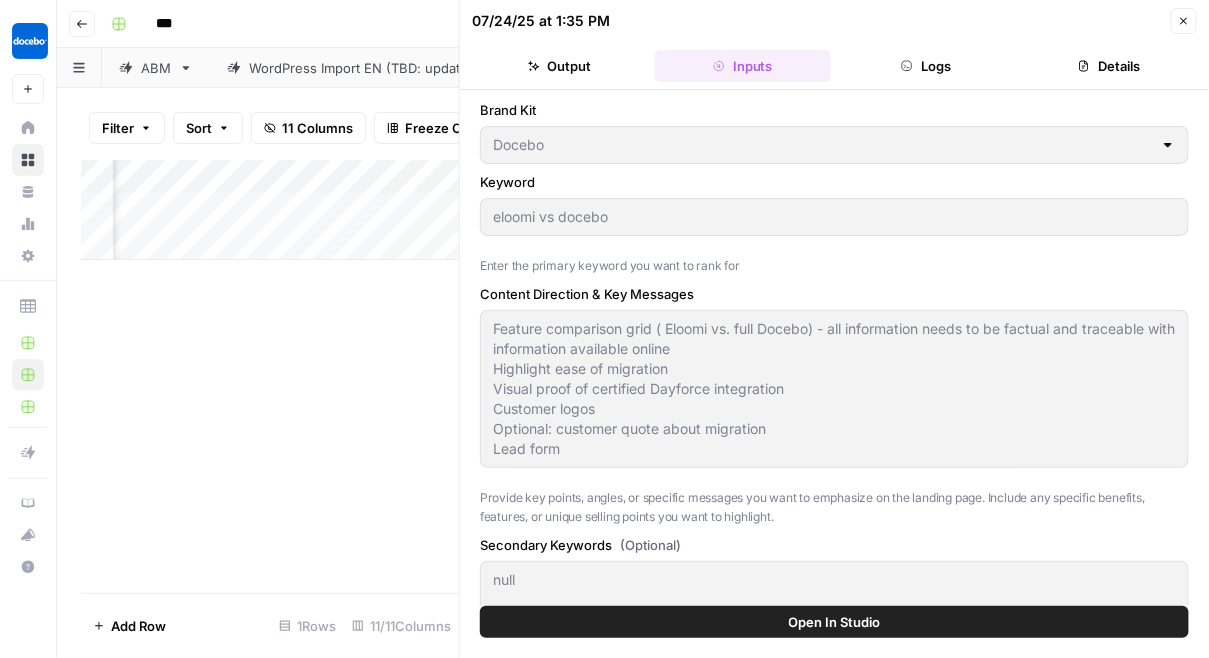 click on "07/24/25 at 1:35 PM Close Output Inputs Logs Details" at bounding box center (834, 45) 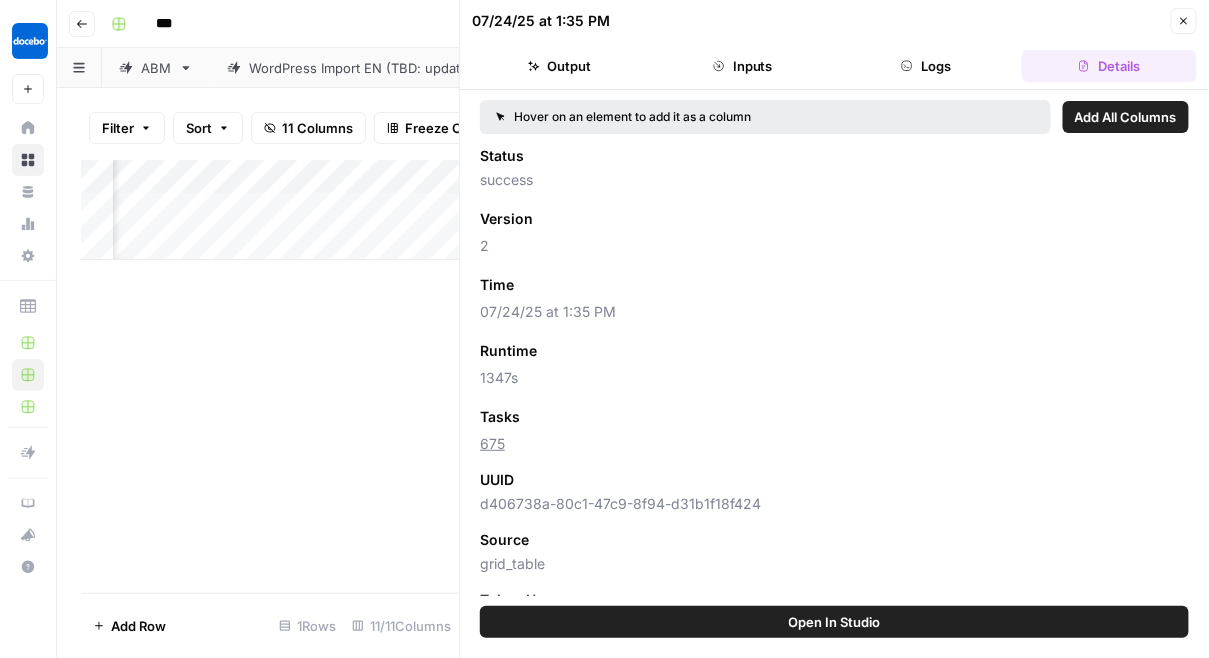 click on "Close" at bounding box center (1184, 21) 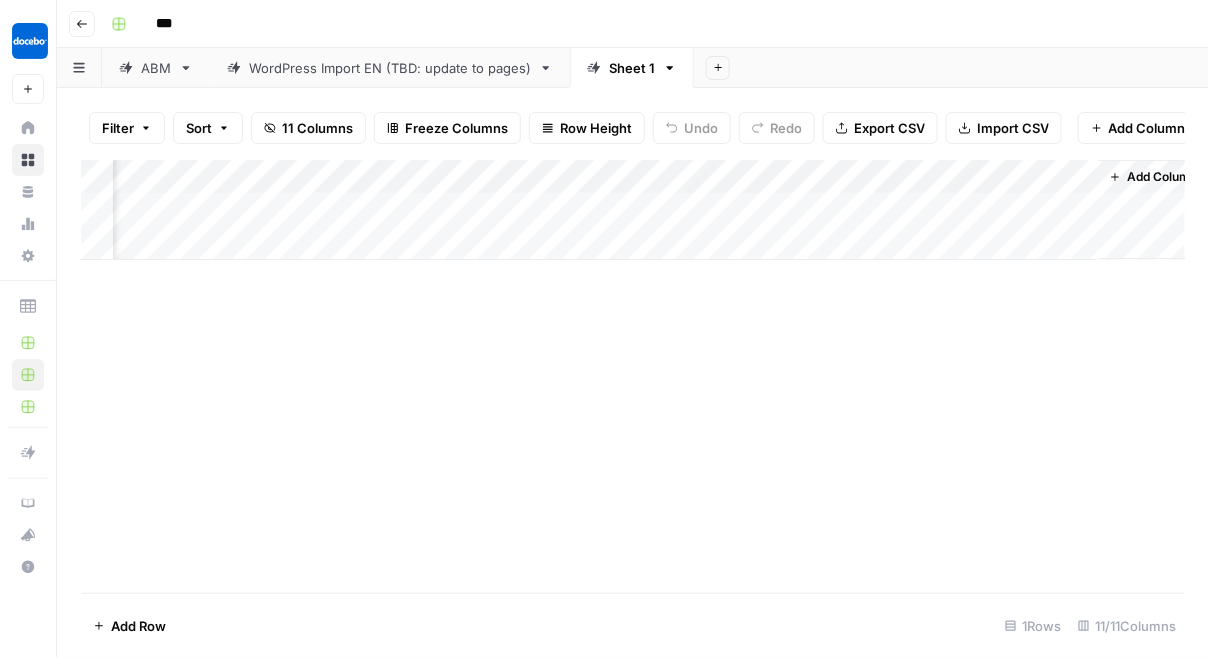 click on "Add Column" at bounding box center (633, 210) 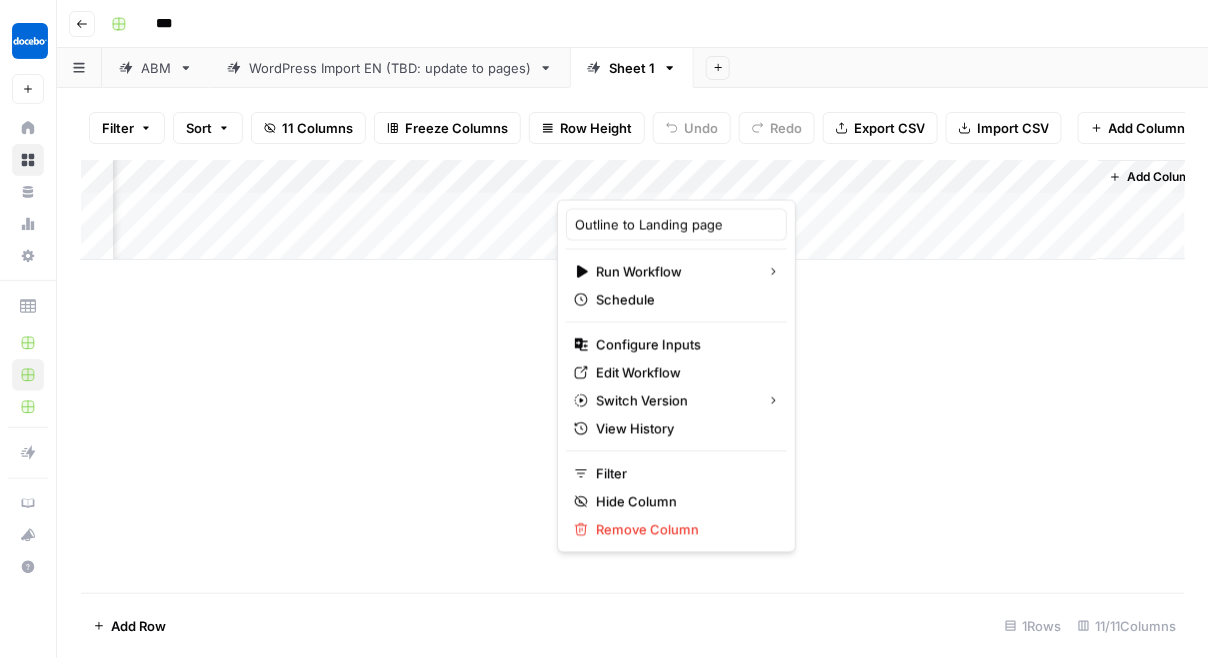 click on "Add Column" at bounding box center [633, 376] 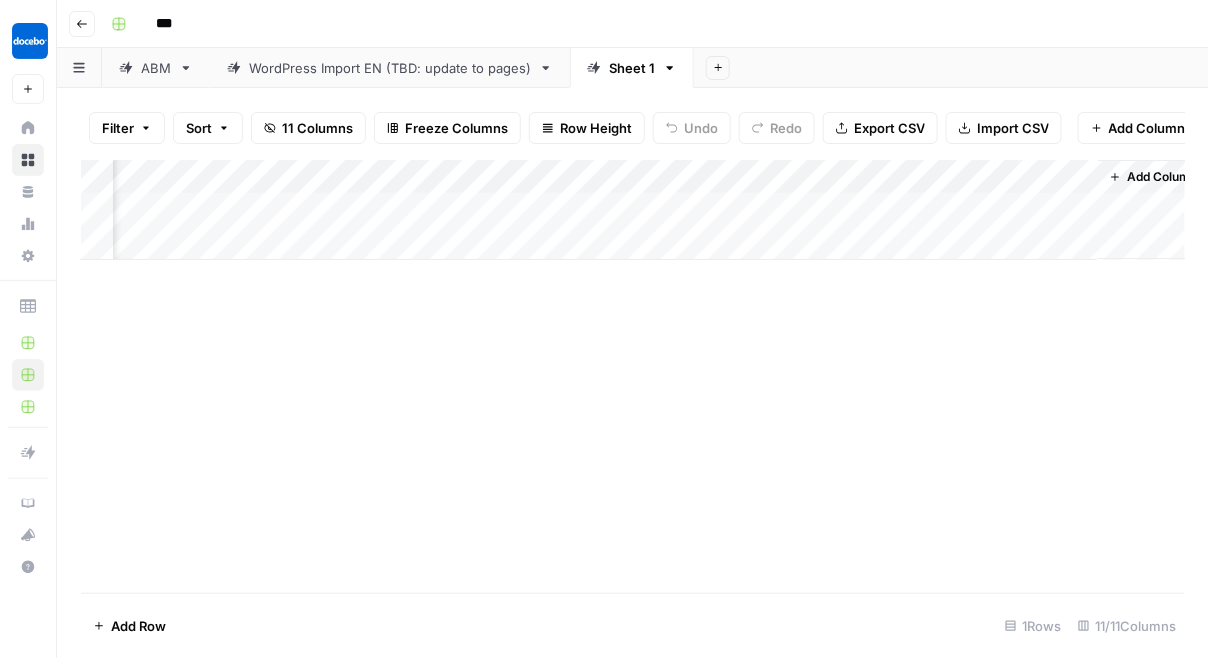 click on "Add Column" at bounding box center (633, 210) 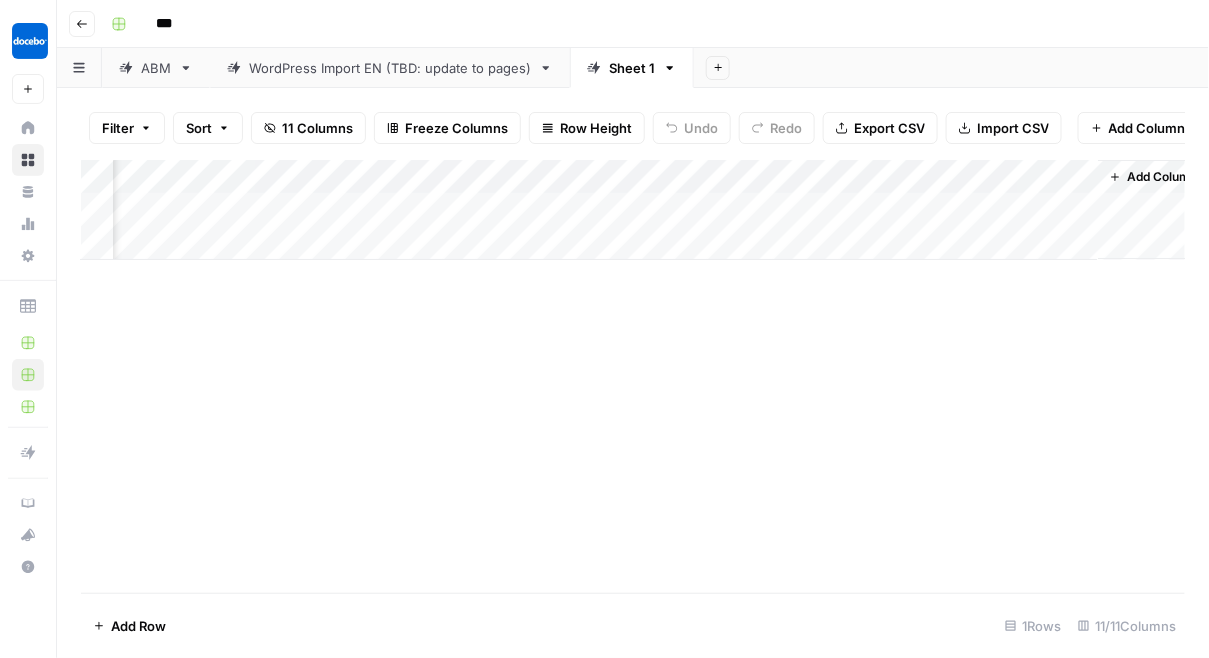 click on "Add Column" at bounding box center [633, 210] 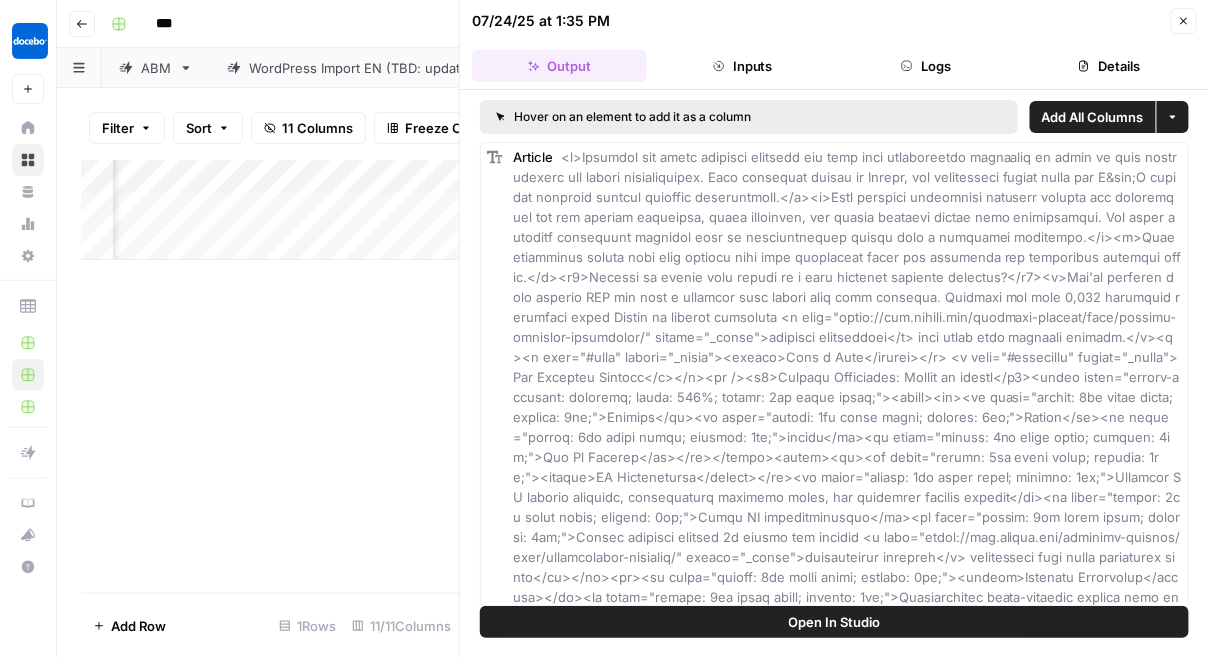click on "Close" at bounding box center (1184, 21) 